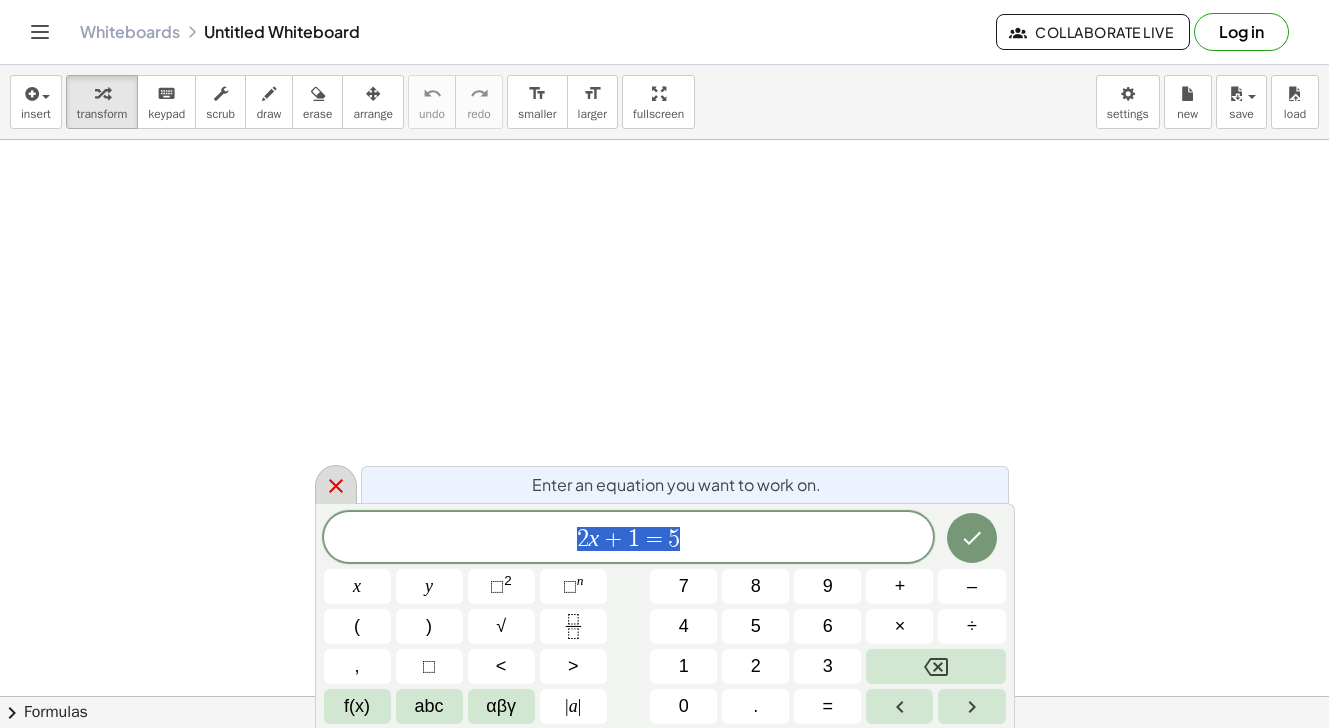 click 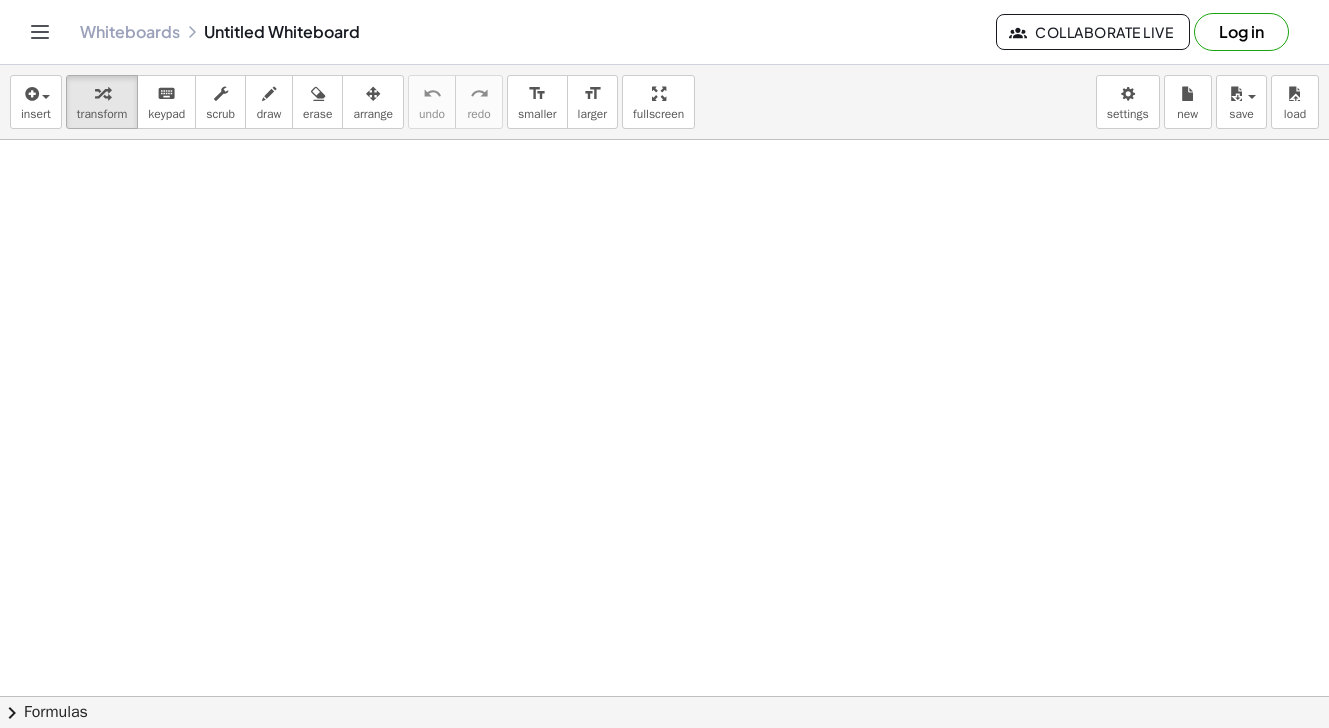 scroll, scrollTop: 0, scrollLeft: 0, axis: both 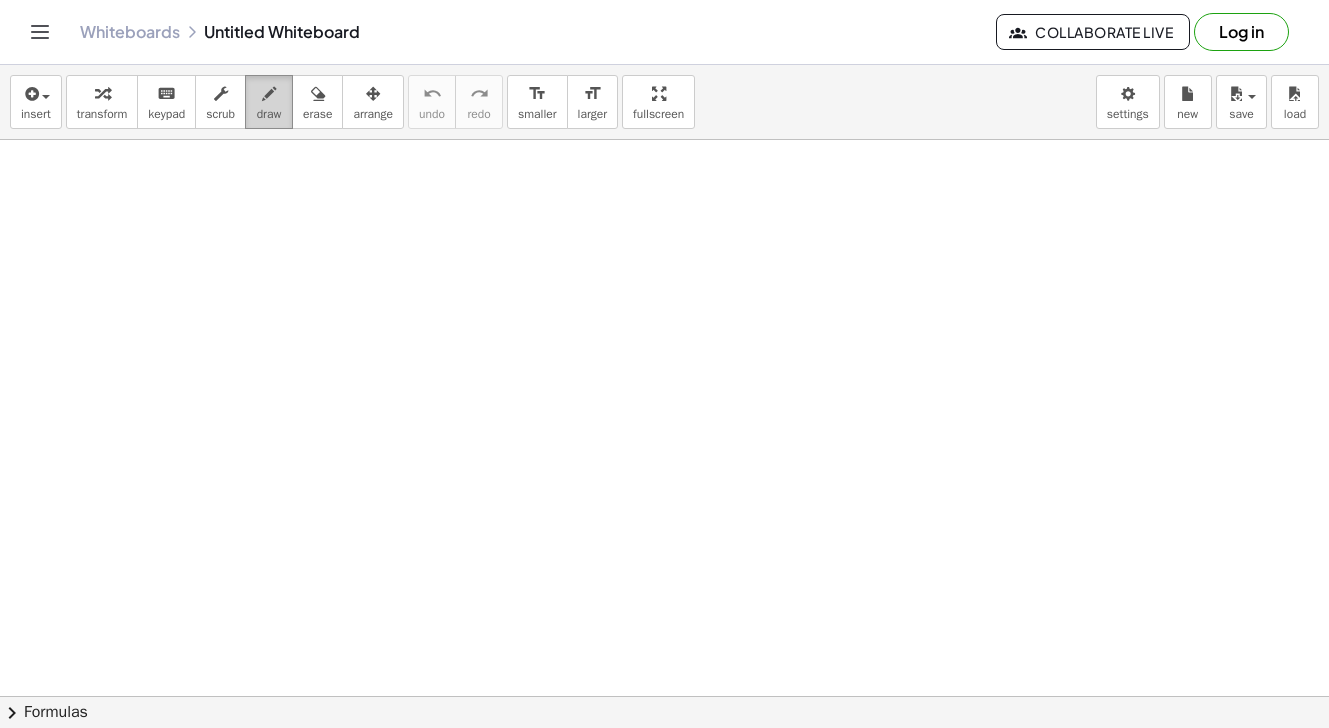 click on "draw" at bounding box center [269, 102] 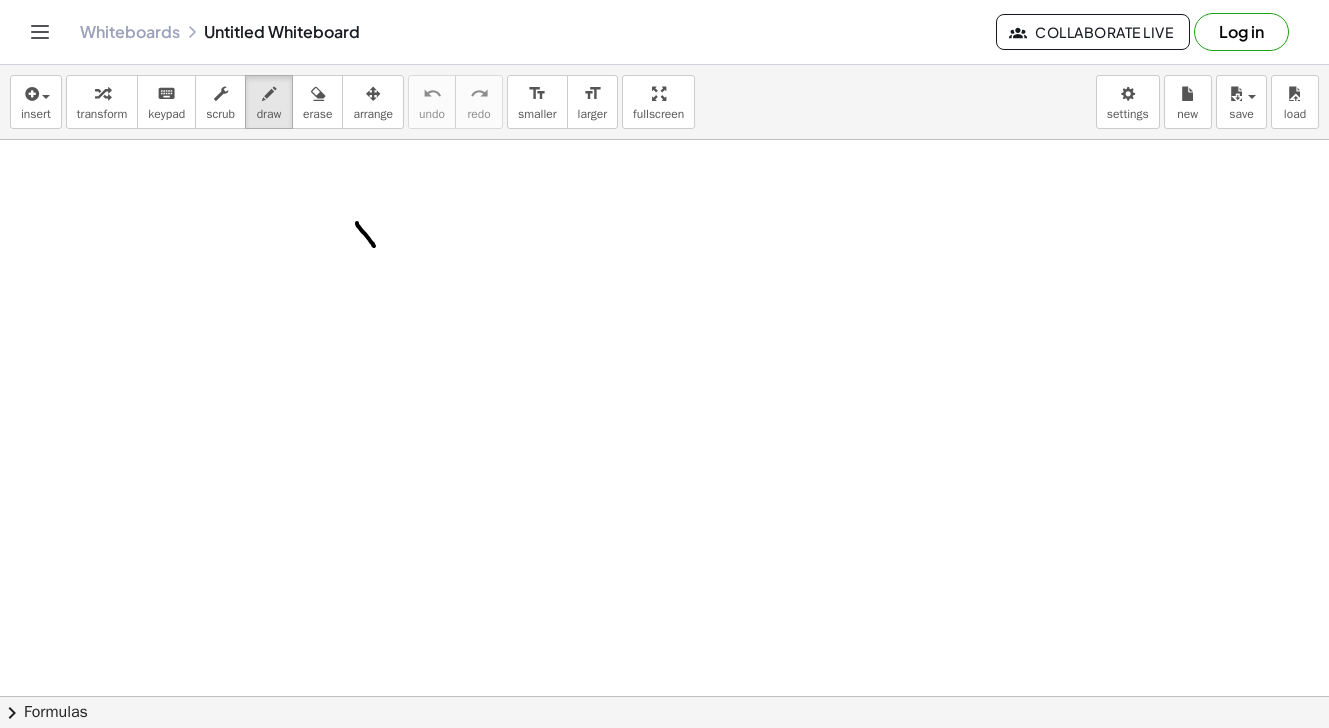 drag, startPoint x: 357, startPoint y: 223, endPoint x: 374, endPoint y: 246, distance: 28.600698 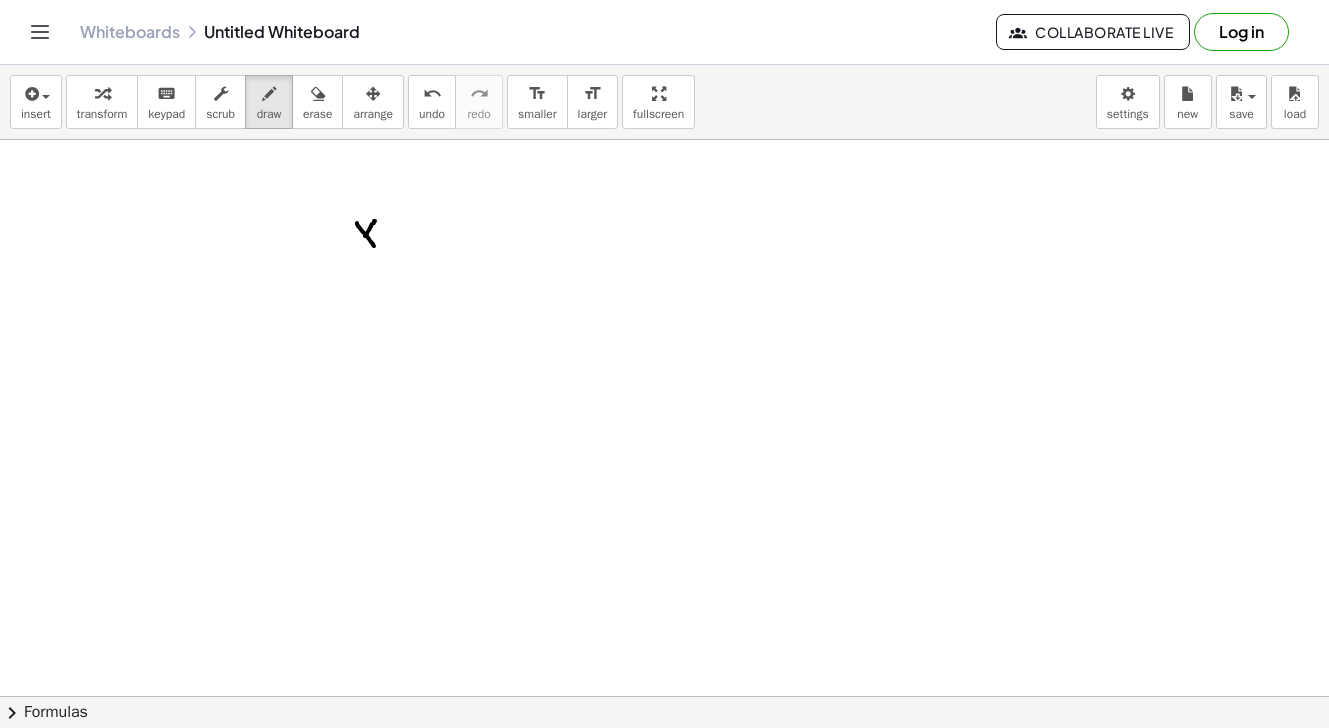 drag, startPoint x: 375, startPoint y: 221, endPoint x: 362, endPoint y: 241, distance: 23.853722 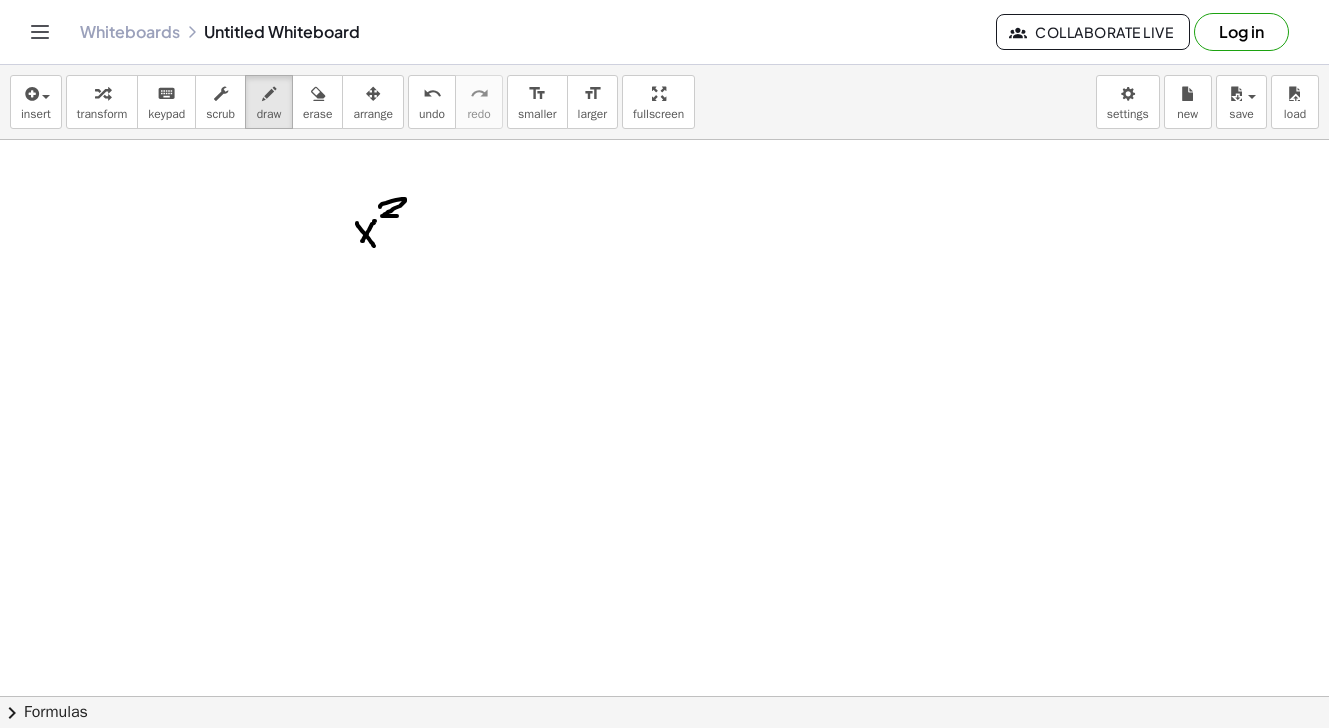 drag, startPoint x: 380, startPoint y: 207, endPoint x: 397, endPoint y: 216, distance: 19.235384 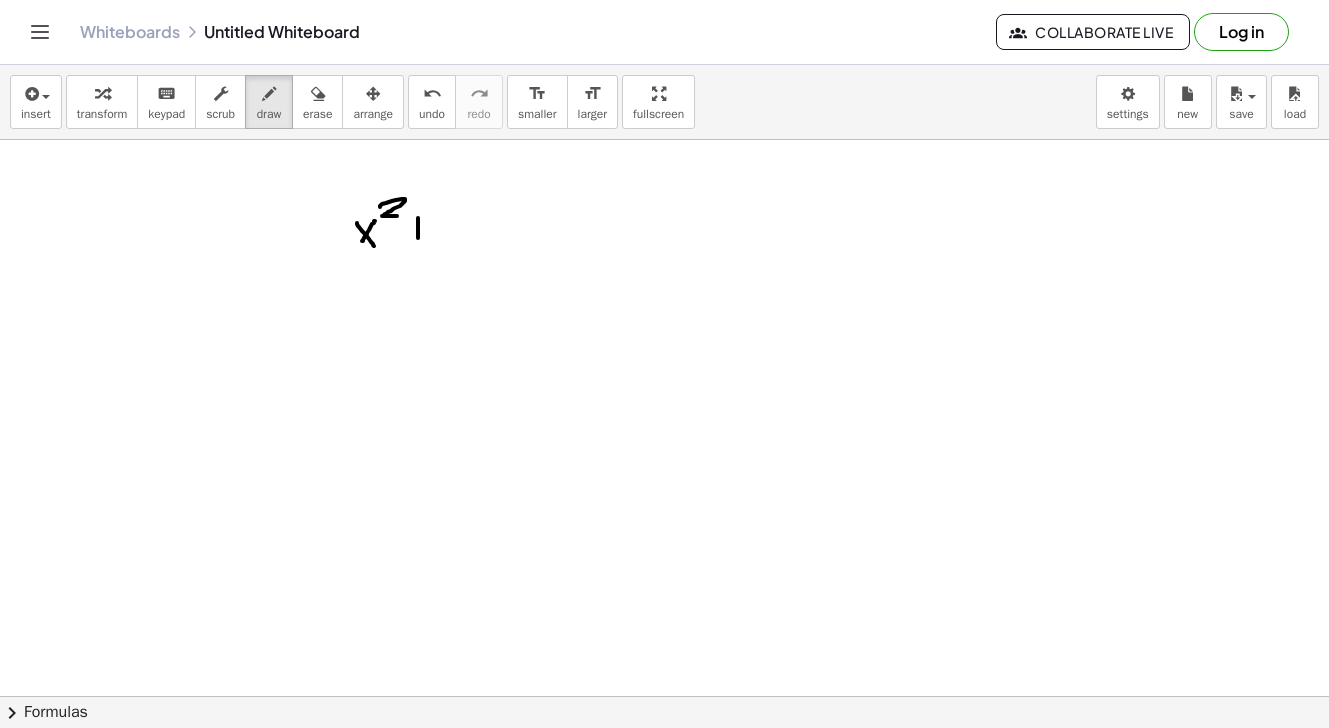 drag, startPoint x: 418, startPoint y: 218, endPoint x: 418, endPoint y: 238, distance: 20 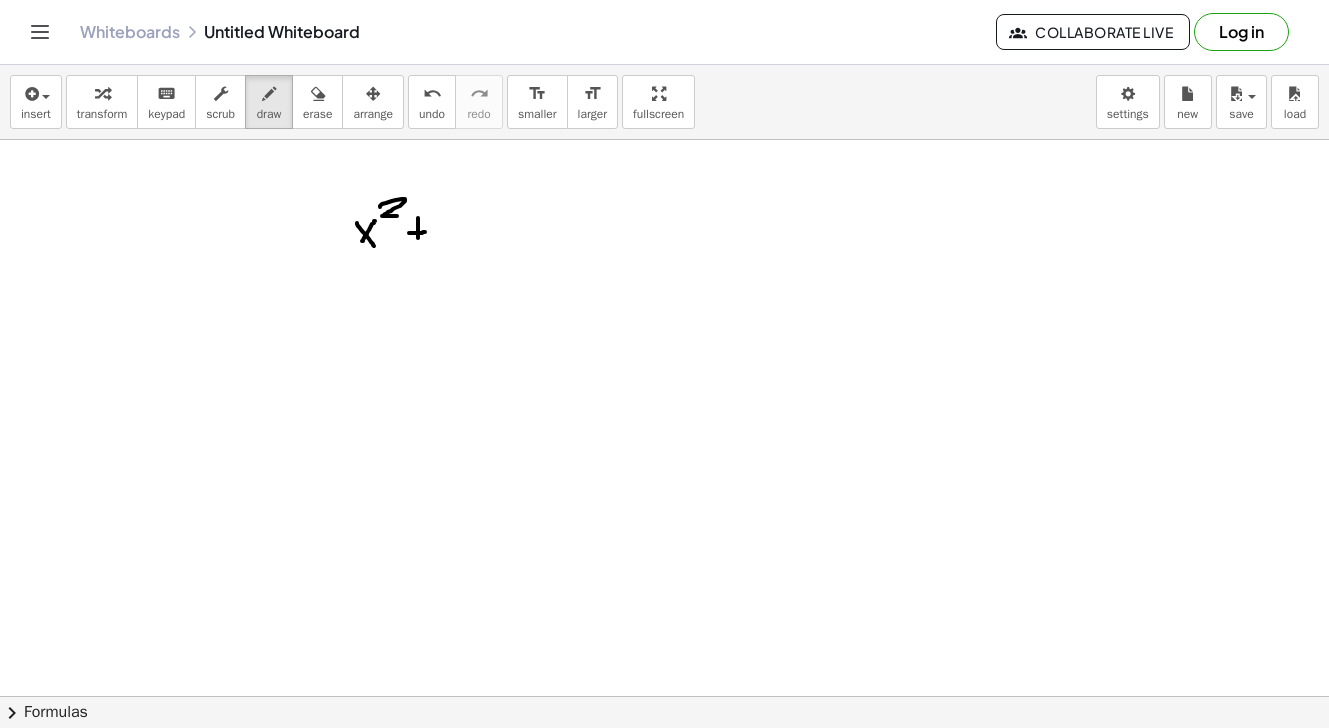 drag, startPoint x: 409, startPoint y: 233, endPoint x: 425, endPoint y: 232, distance: 16.03122 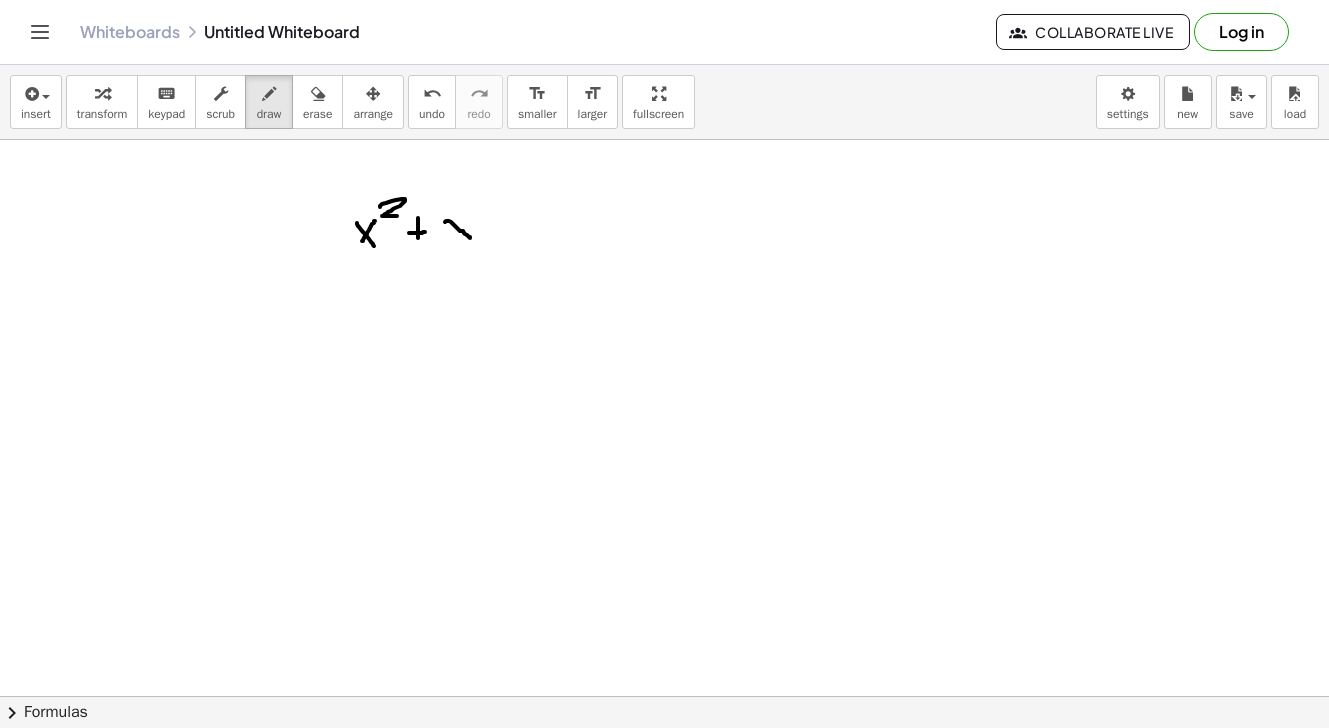 drag, startPoint x: 445, startPoint y: 222, endPoint x: 470, endPoint y: 238, distance: 29.681644 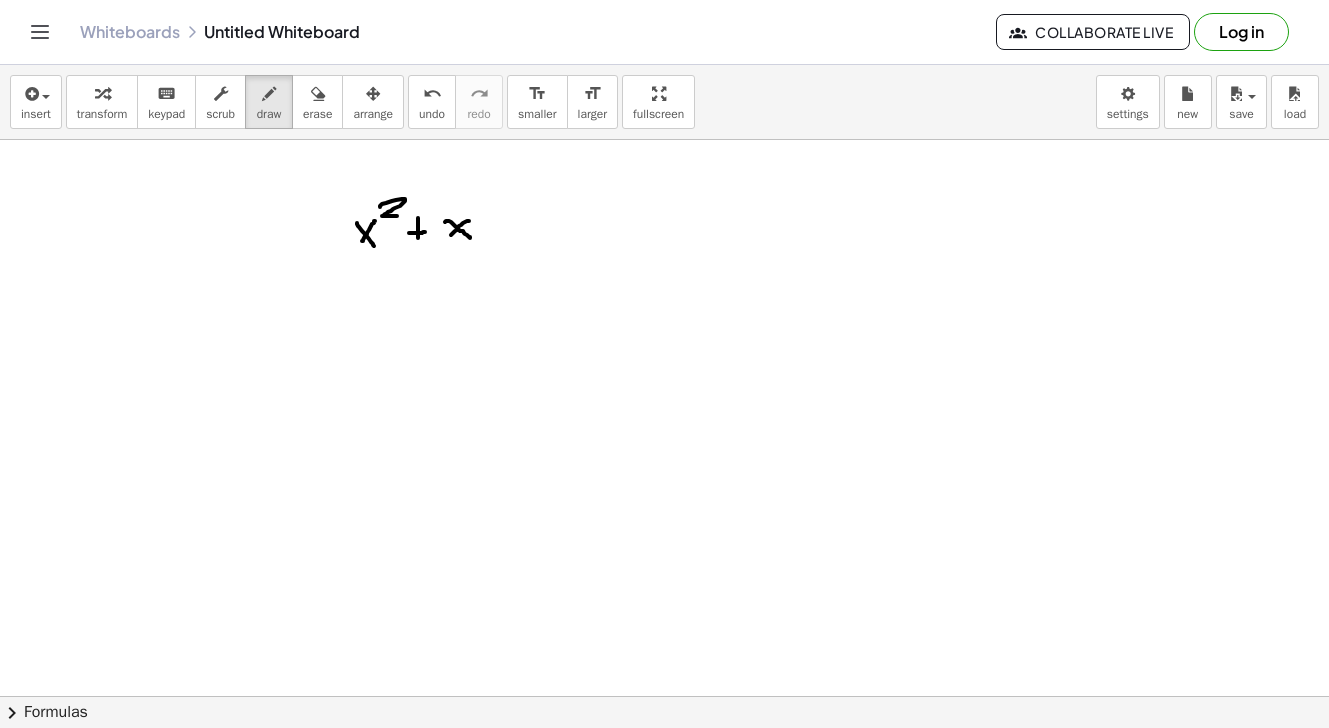 drag, startPoint x: 469, startPoint y: 221, endPoint x: 451, endPoint y: 235, distance: 22.803509 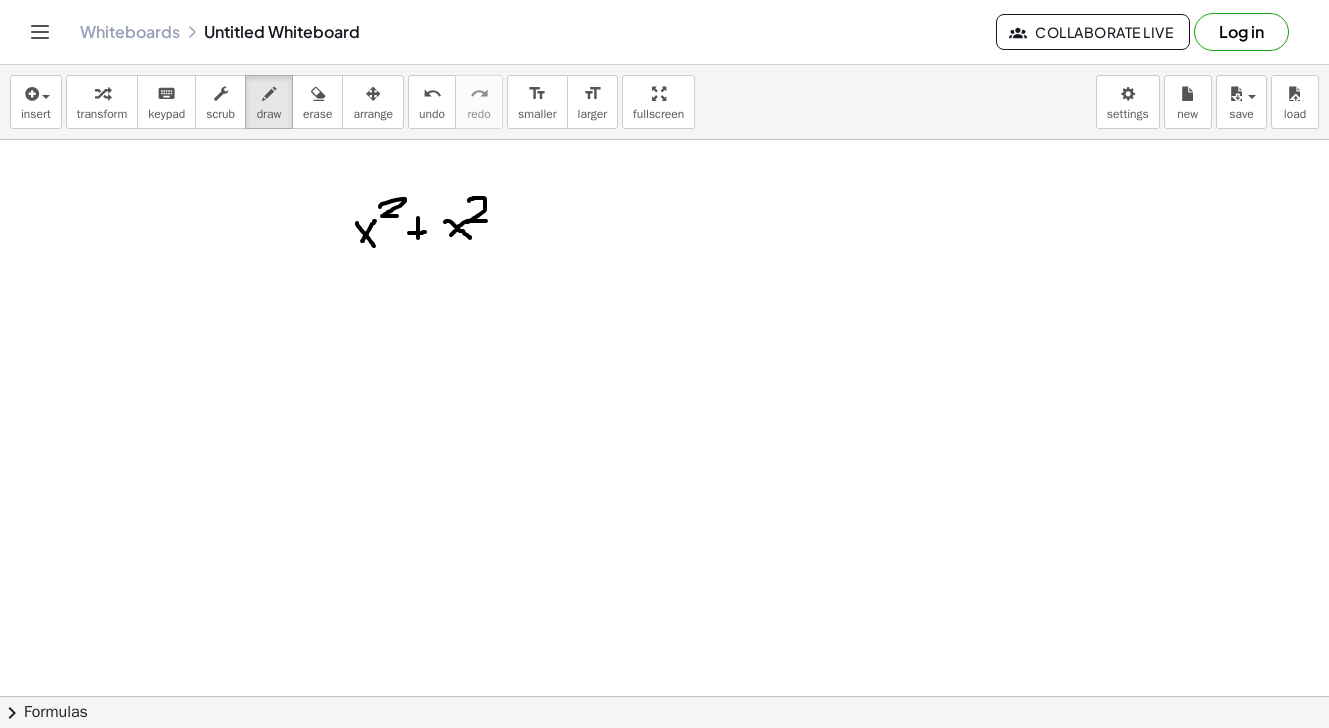 drag, startPoint x: 469, startPoint y: 201, endPoint x: 486, endPoint y: 221, distance: 26.24881 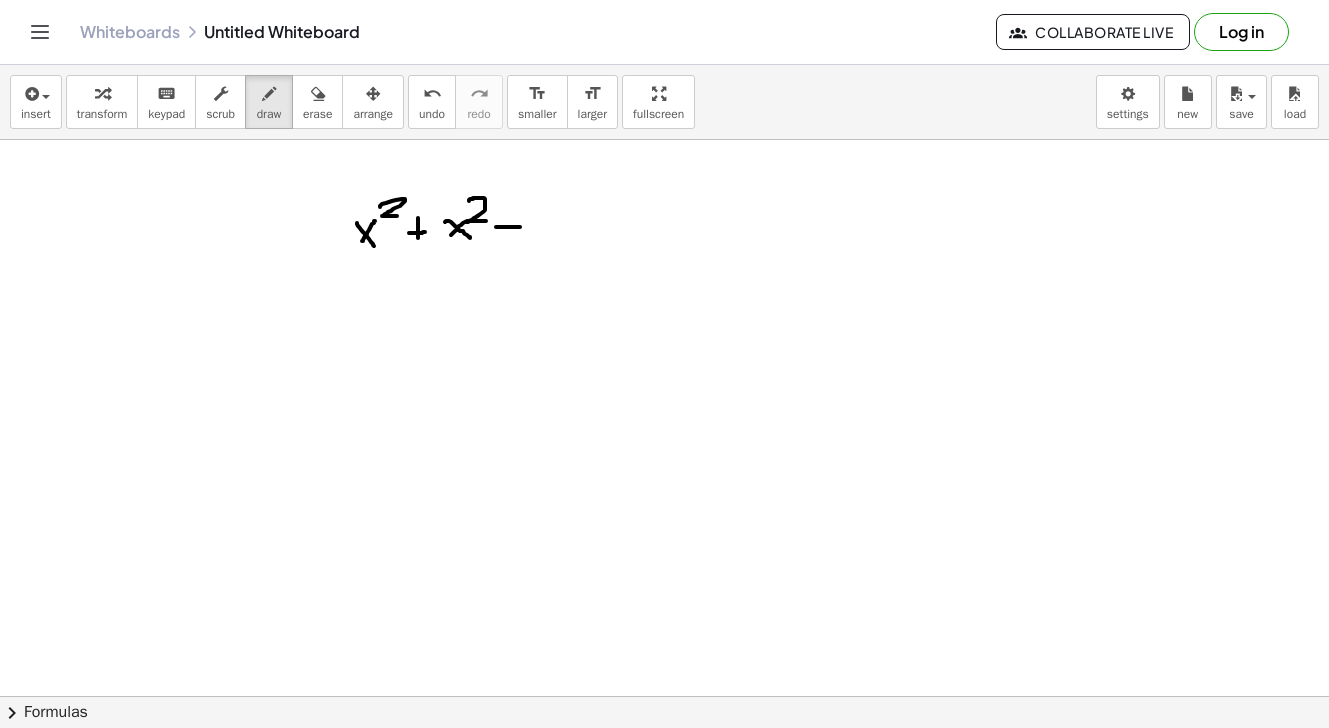 drag, startPoint x: 496, startPoint y: 227, endPoint x: 528, endPoint y: 227, distance: 32 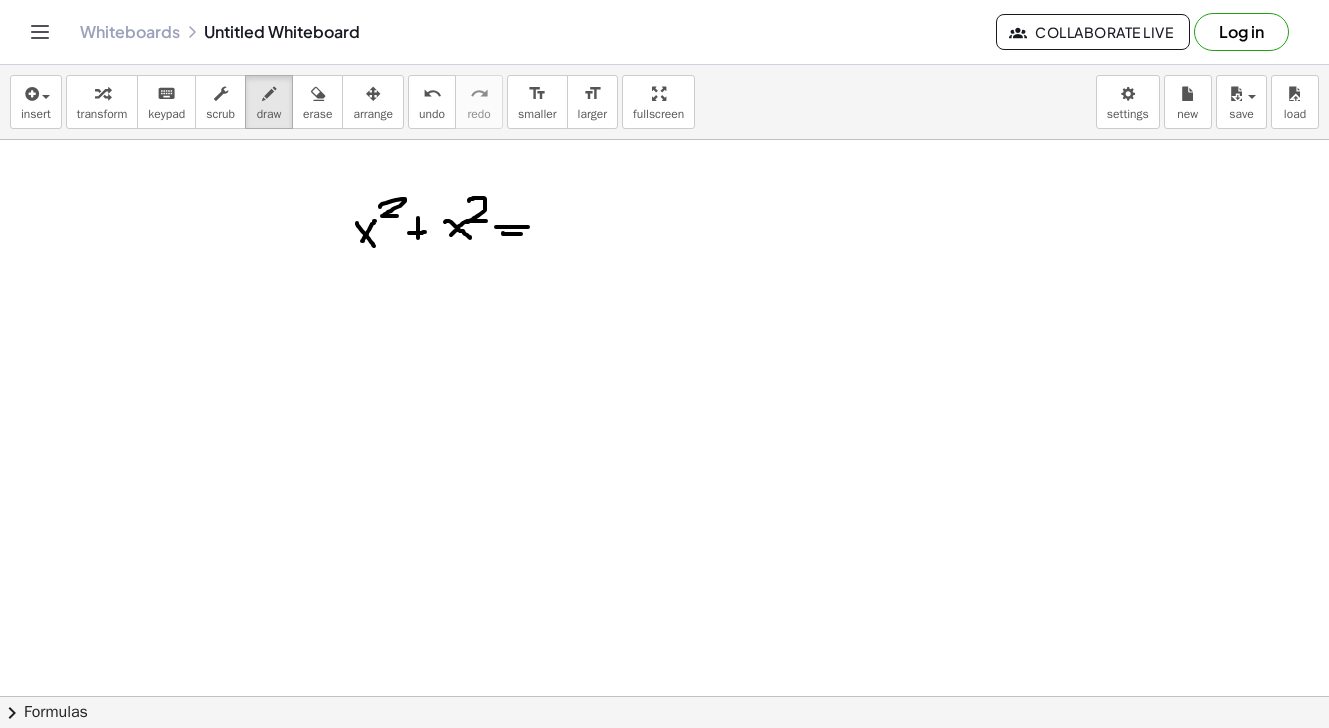 drag, startPoint x: 503, startPoint y: 233, endPoint x: 521, endPoint y: 234, distance: 18.027756 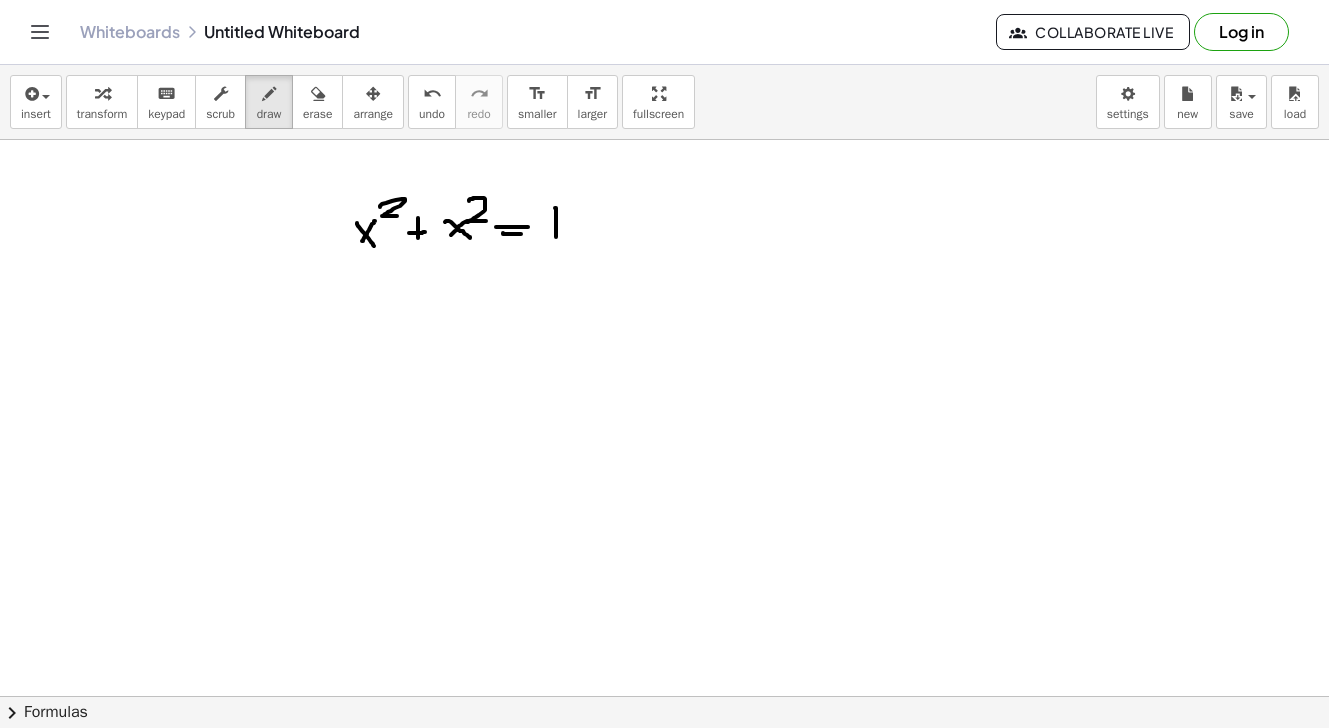 drag, startPoint x: 556, startPoint y: 213, endPoint x: 556, endPoint y: 237, distance: 24 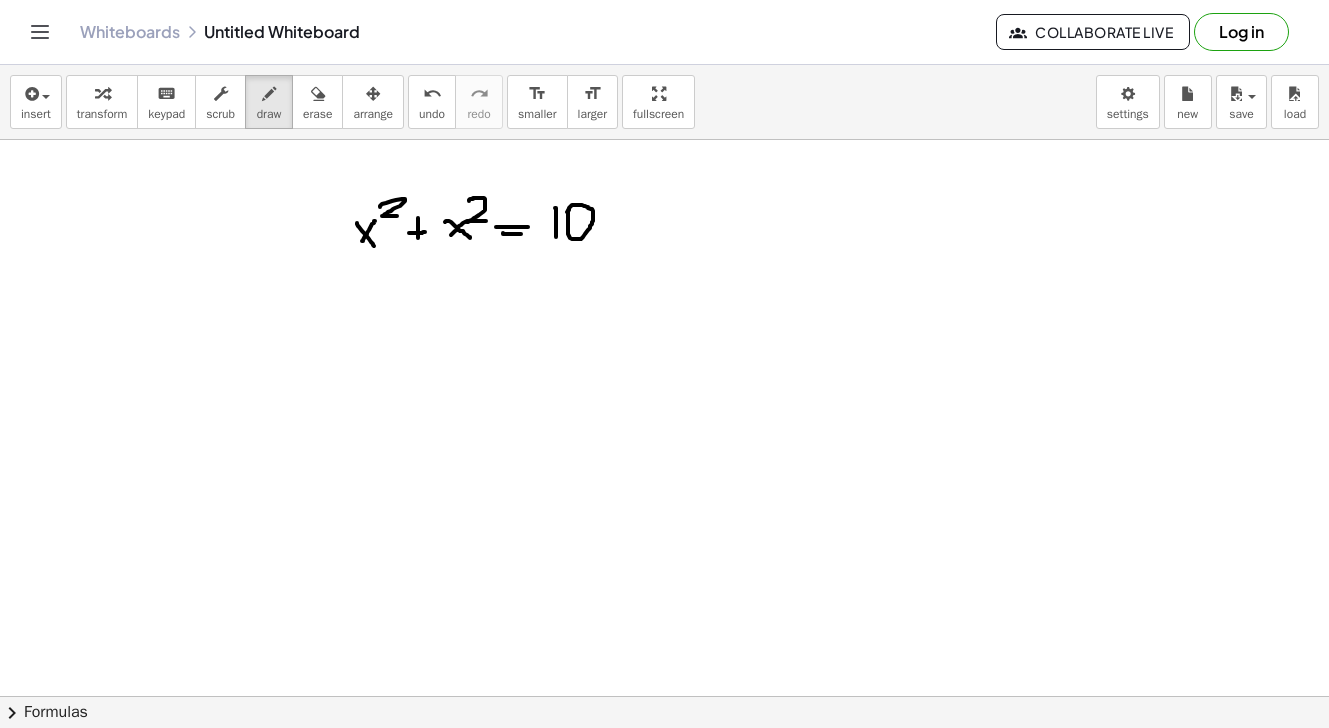 click at bounding box center [664, 761] 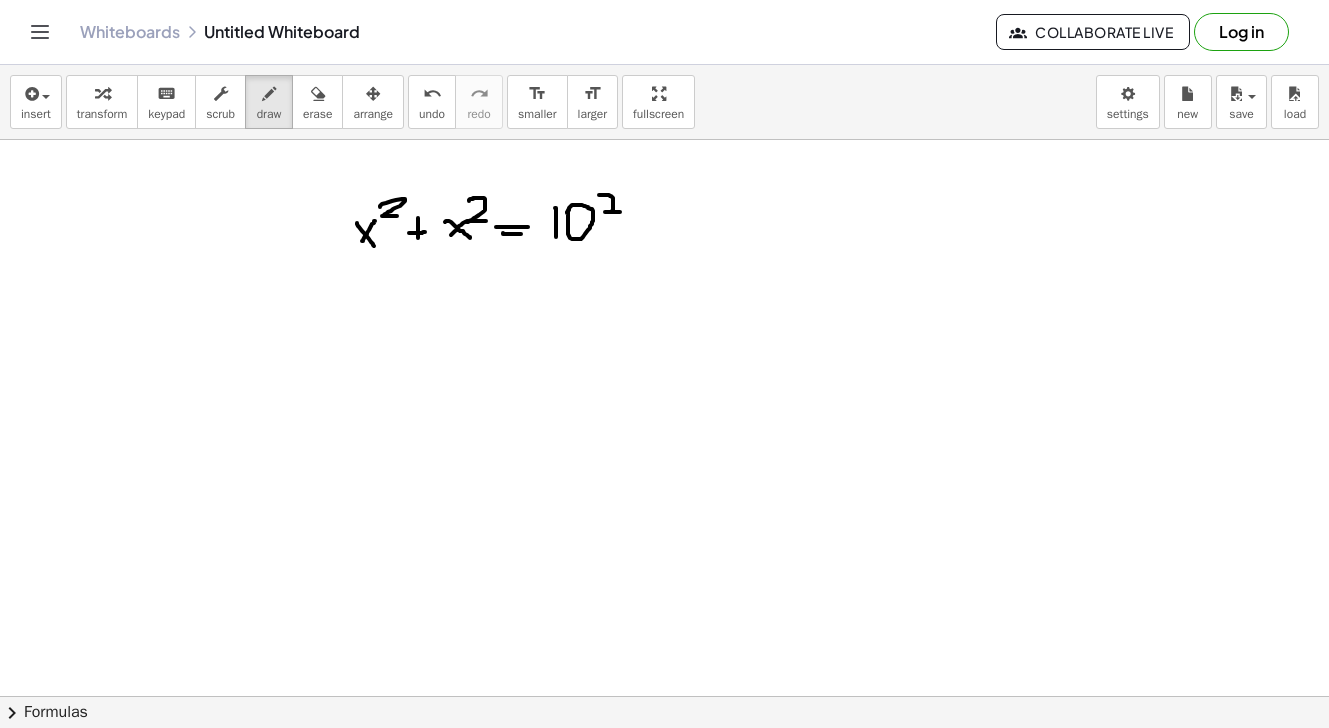 drag, startPoint x: 599, startPoint y: 195, endPoint x: 620, endPoint y: 216, distance: 29.698484 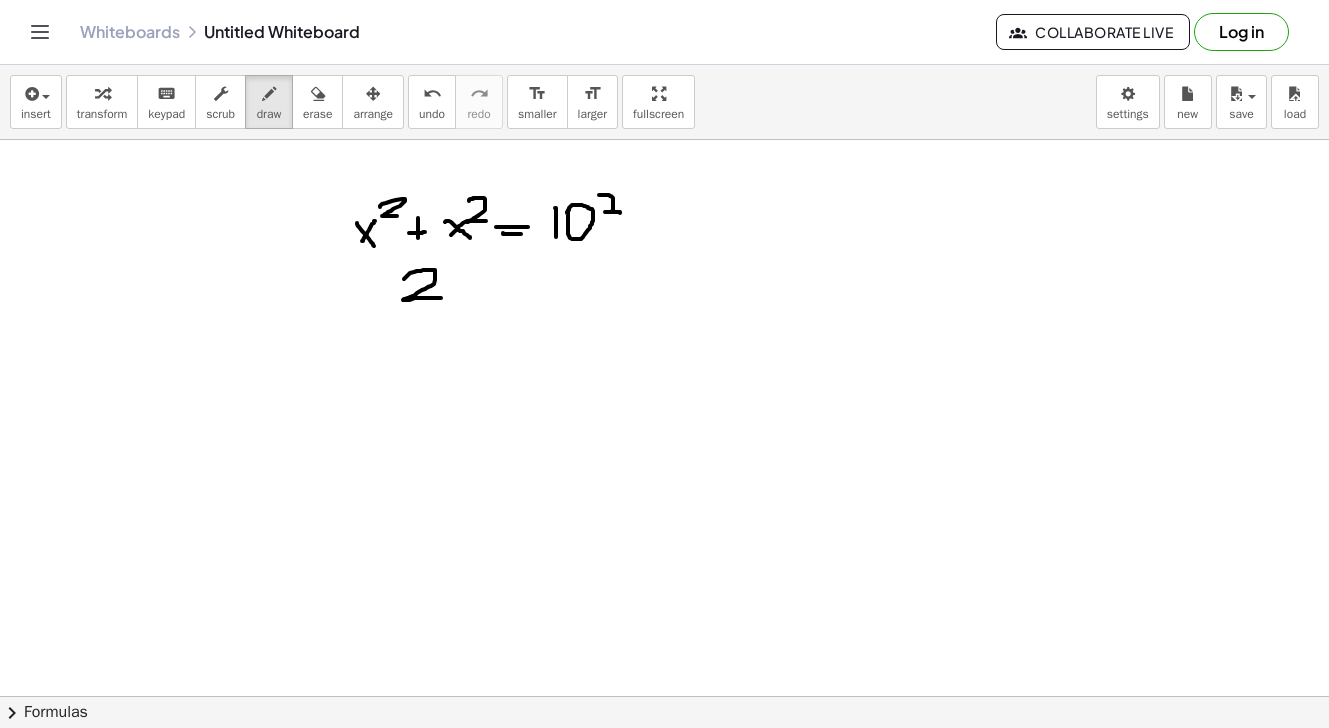 drag, startPoint x: 404, startPoint y: 279, endPoint x: 441, endPoint y: 298, distance: 41.59327 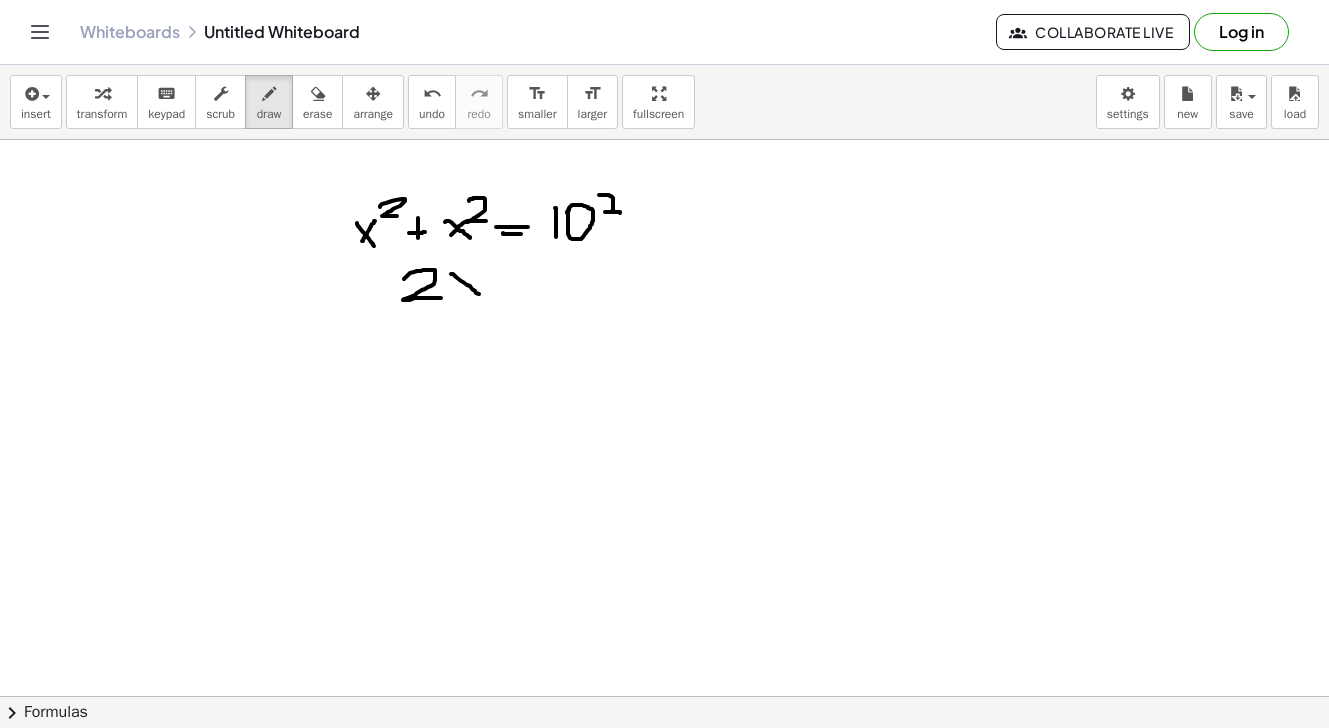 drag, startPoint x: 451, startPoint y: 274, endPoint x: 480, endPoint y: 297, distance: 37.01351 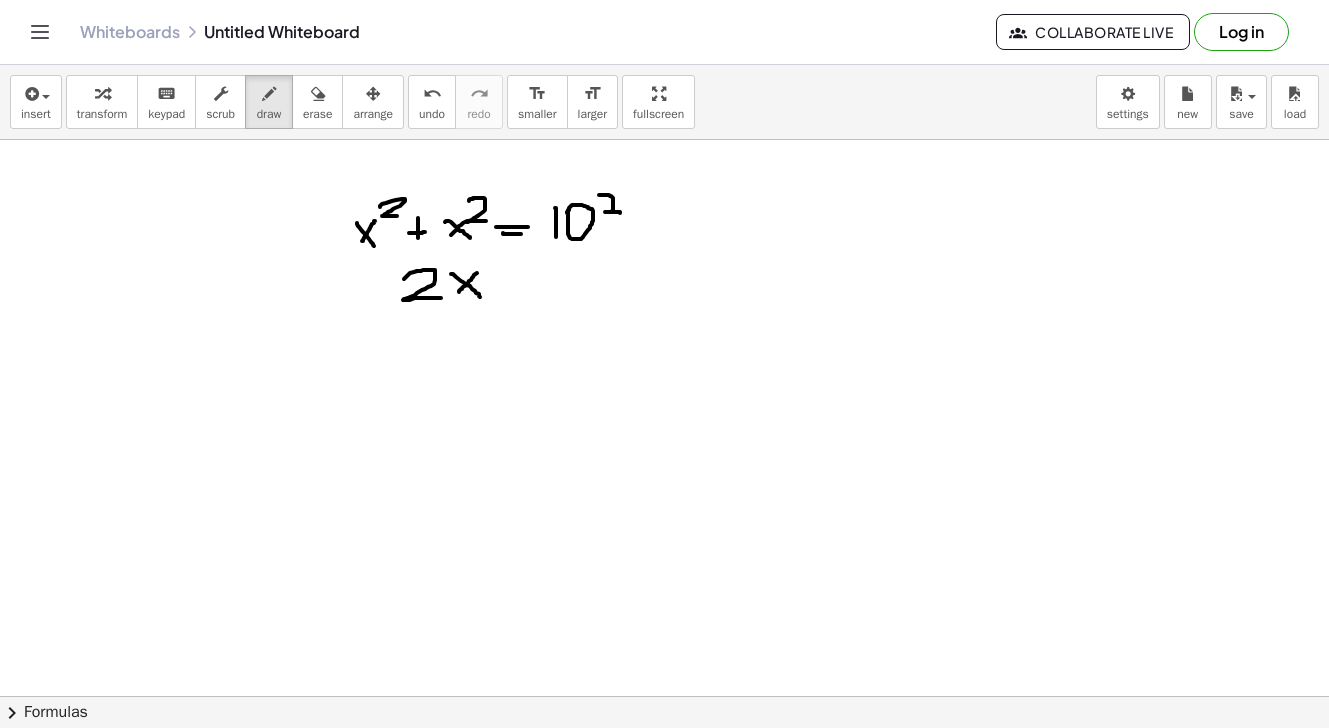 drag, startPoint x: 466, startPoint y: 284, endPoint x: 459, endPoint y: 292, distance: 10.630146 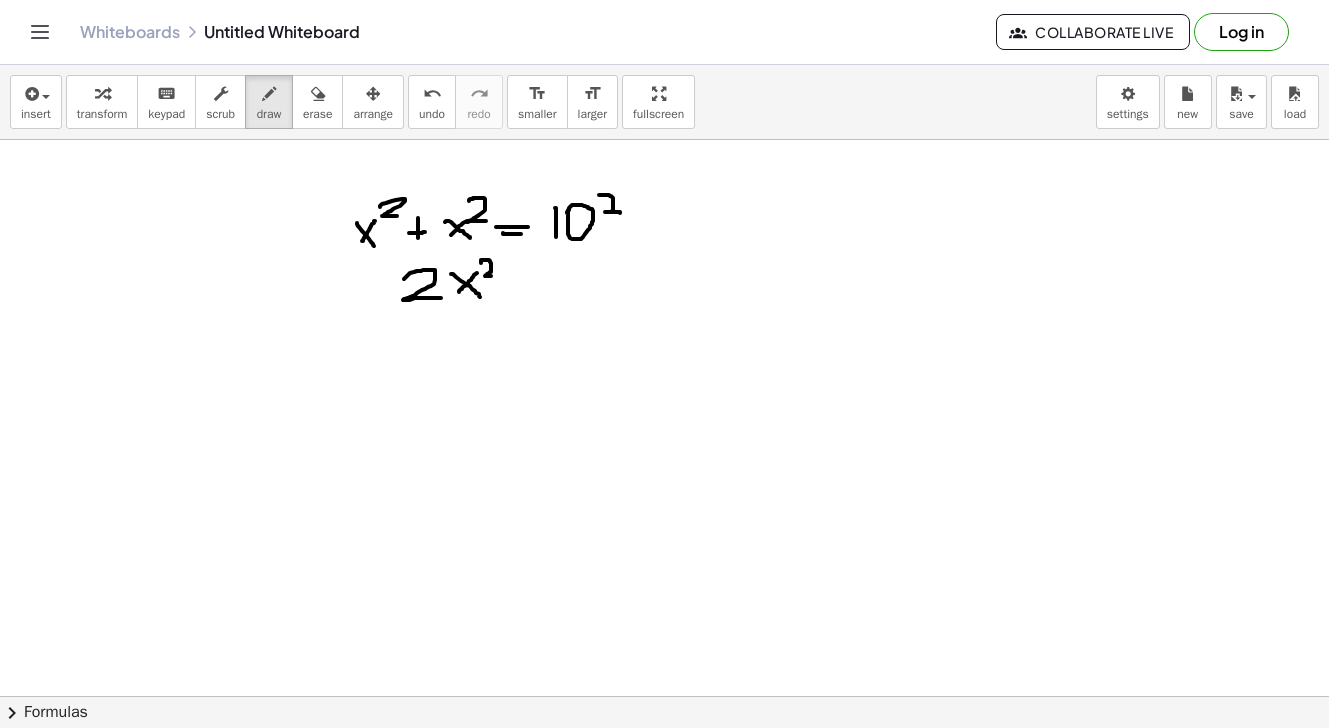 drag, startPoint x: 481, startPoint y: 263, endPoint x: 491, endPoint y: 276, distance: 16.40122 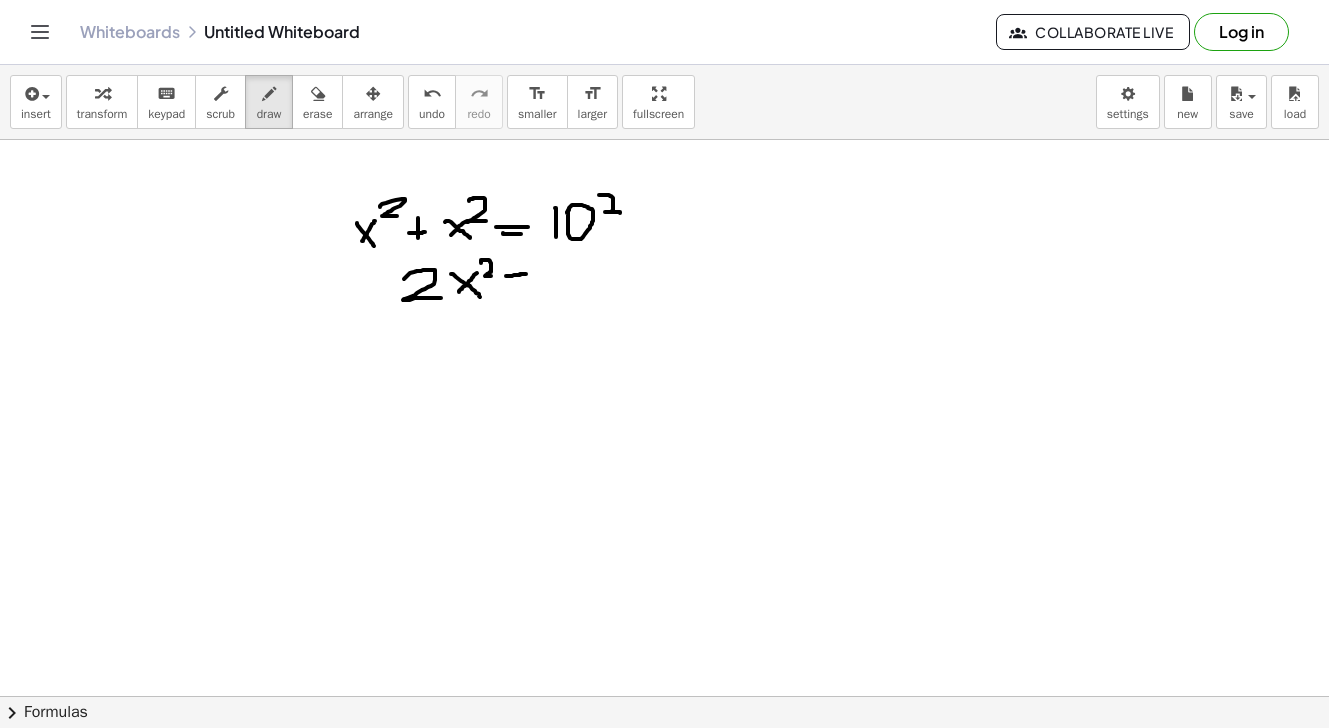 drag, startPoint x: 506, startPoint y: 276, endPoint x: 526, endPoint y: 274, distance: 20.09975 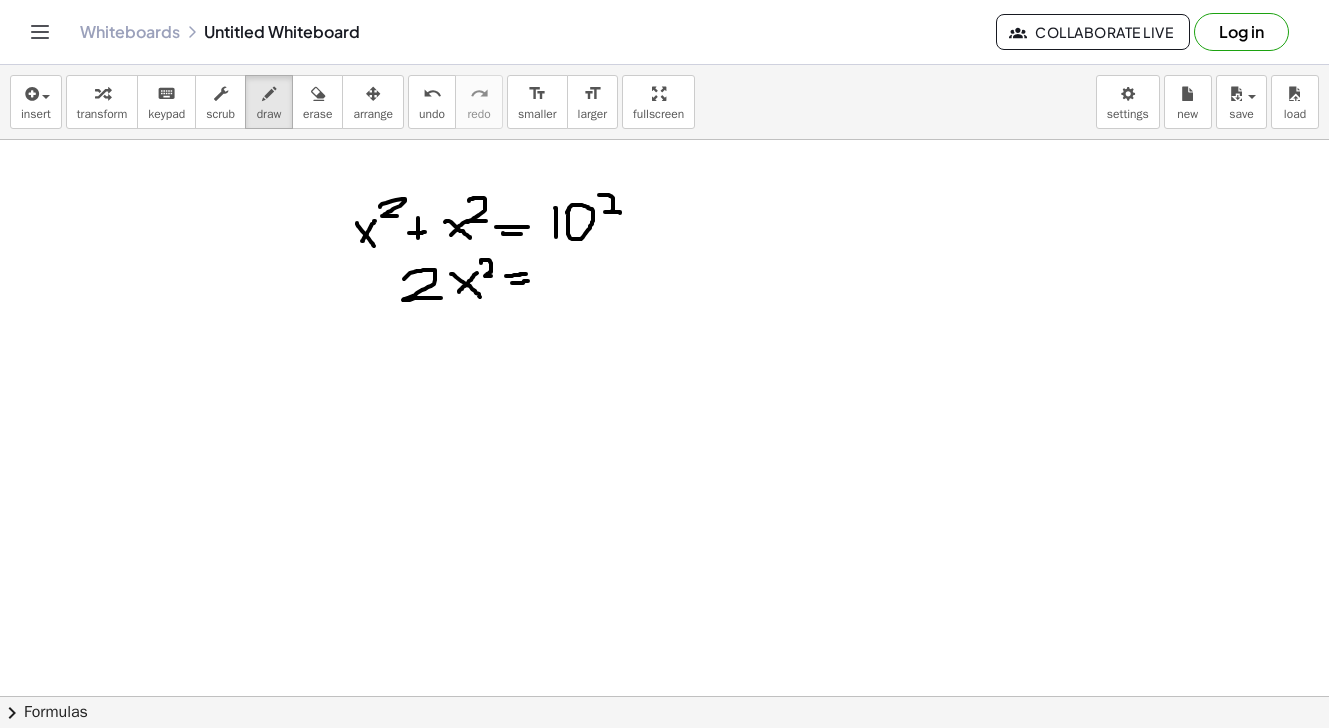 drag, startPoint x: 512, startPoint y: 283, endPoint x: 528, endPoint y: 281, distance: 16.124516 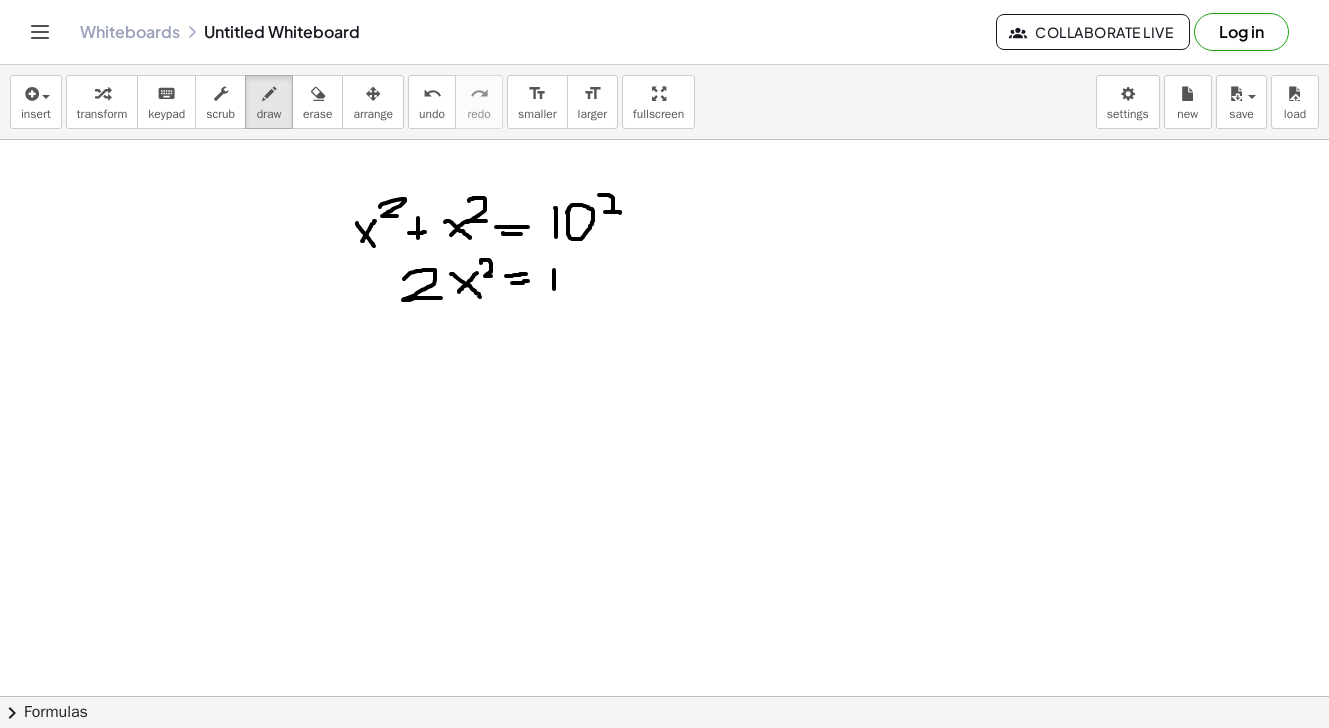 drag, startPoint x: 554, startPoint y: 270, endPoint x: 554, endPoint y: 283, distance: 13 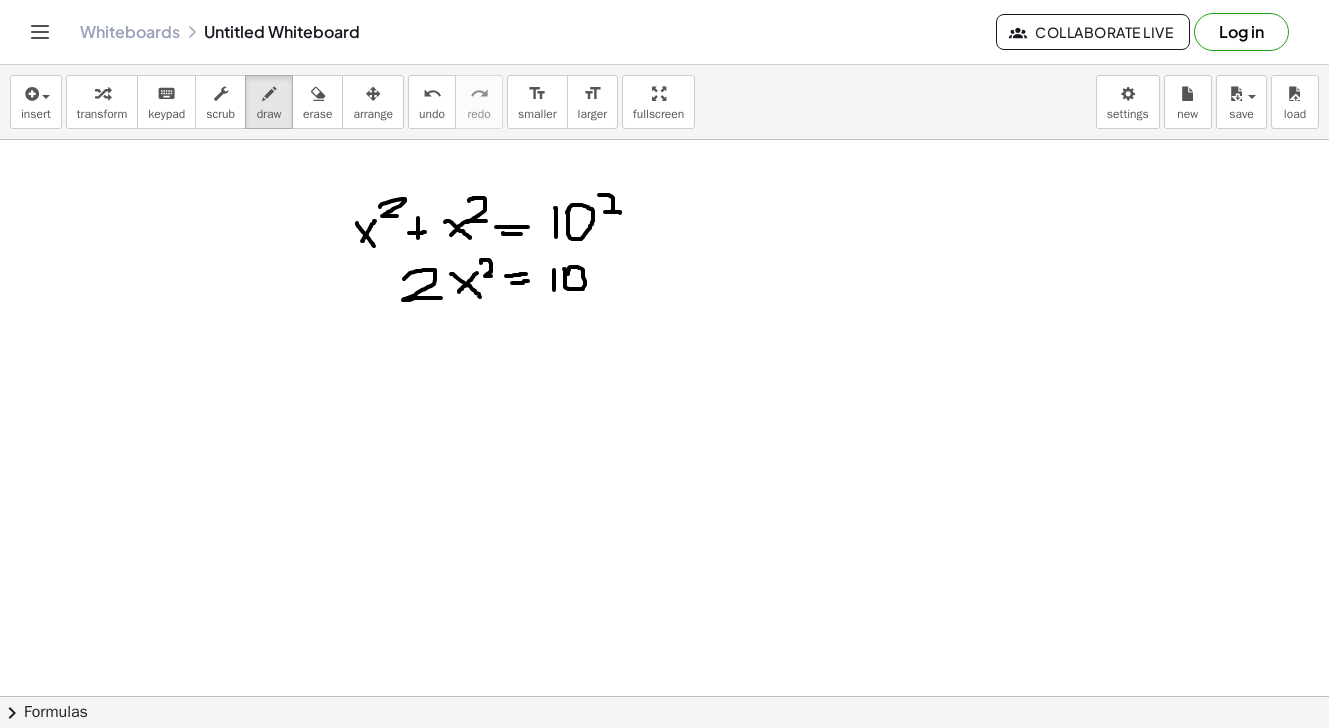 click at bounding box center (664, 761) 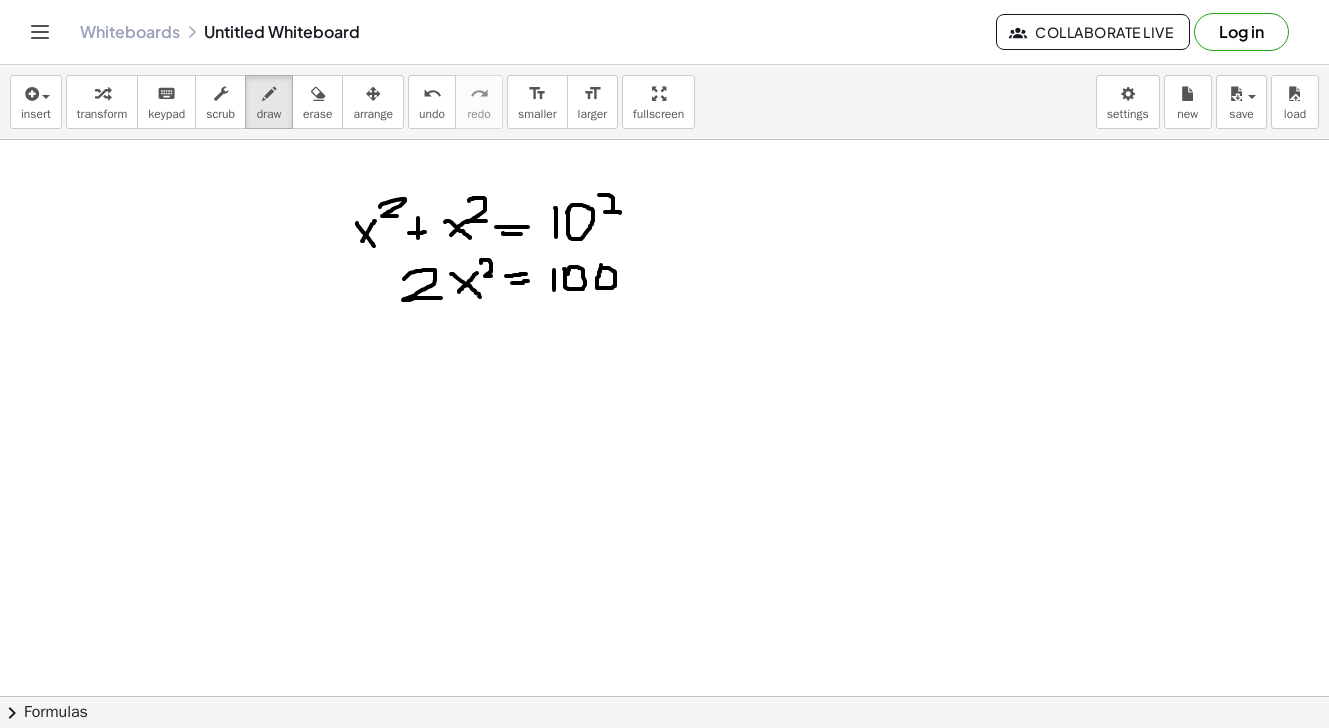 click at bounding box center [664, 761] 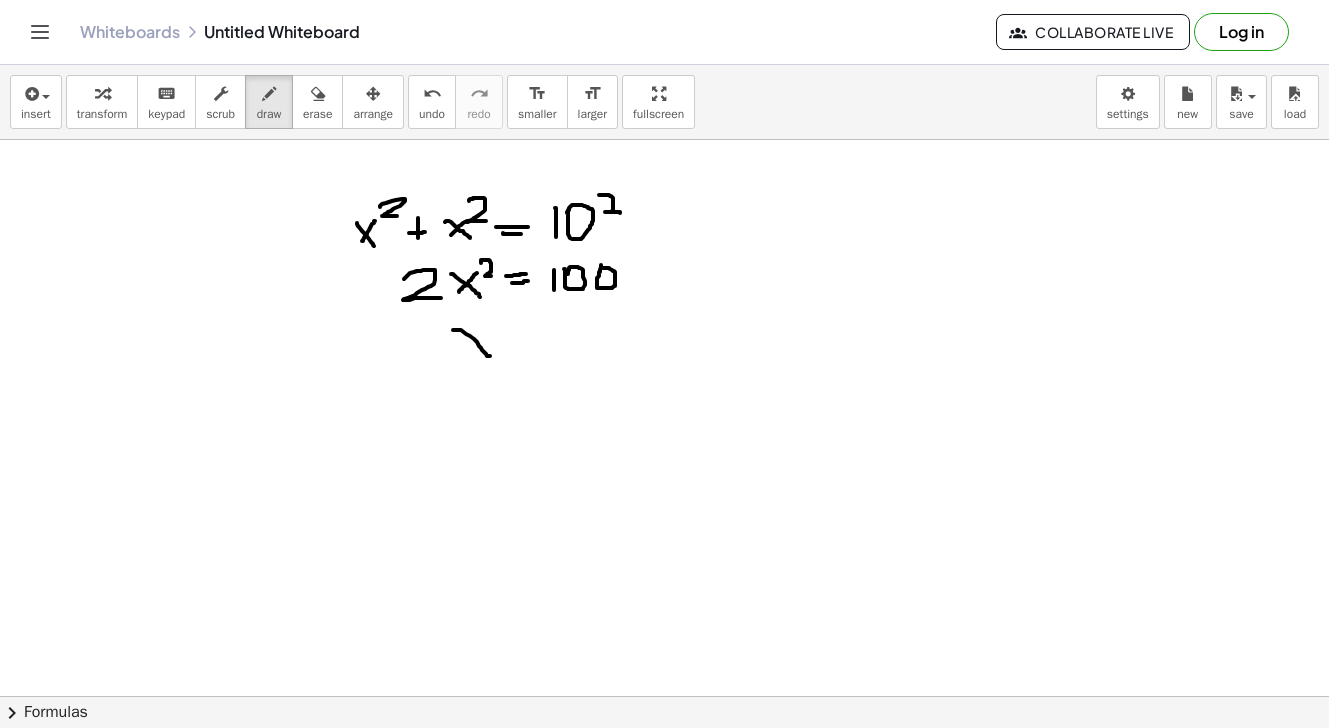 drag, startPoint x: 453, startPoint y: 330, endPoint x: 490, endPoint y: 356, distance: 45.221676 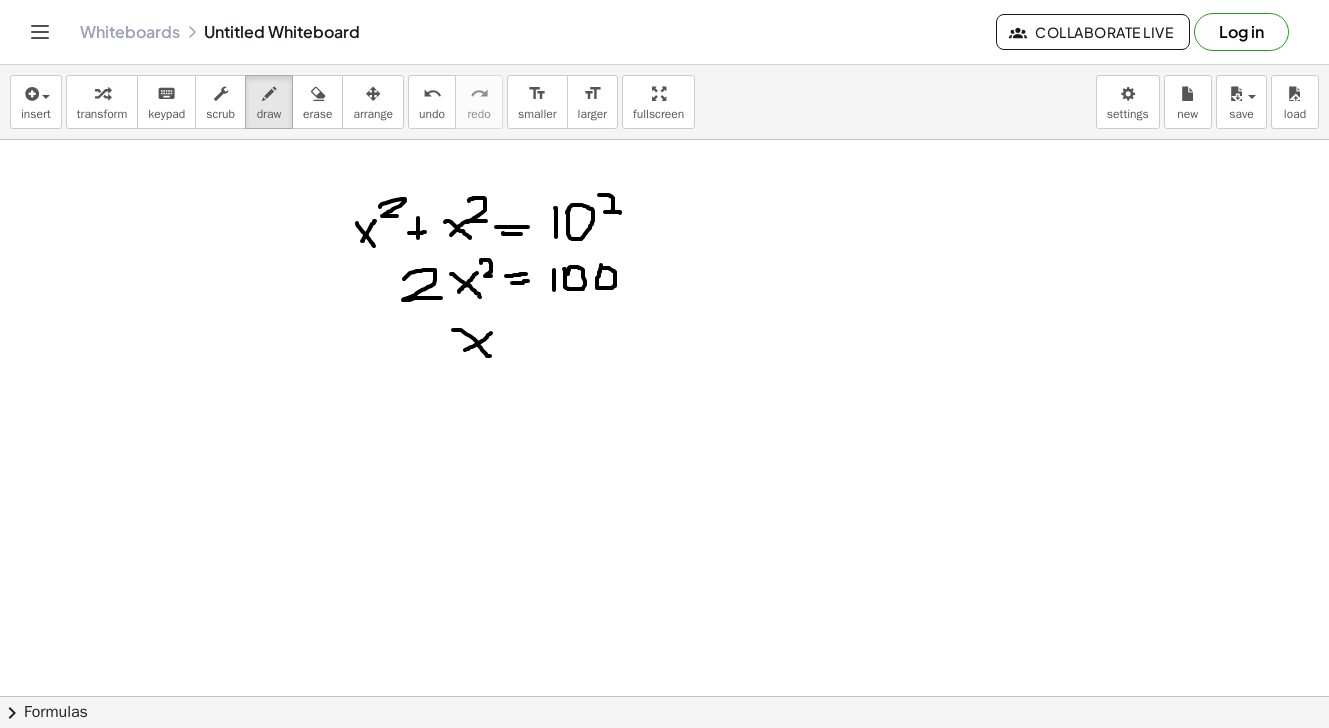 drag, startPoint x: 491, startPoint y: 333, endPoint x: 465, endPoint y: 350, distance: 31.06445 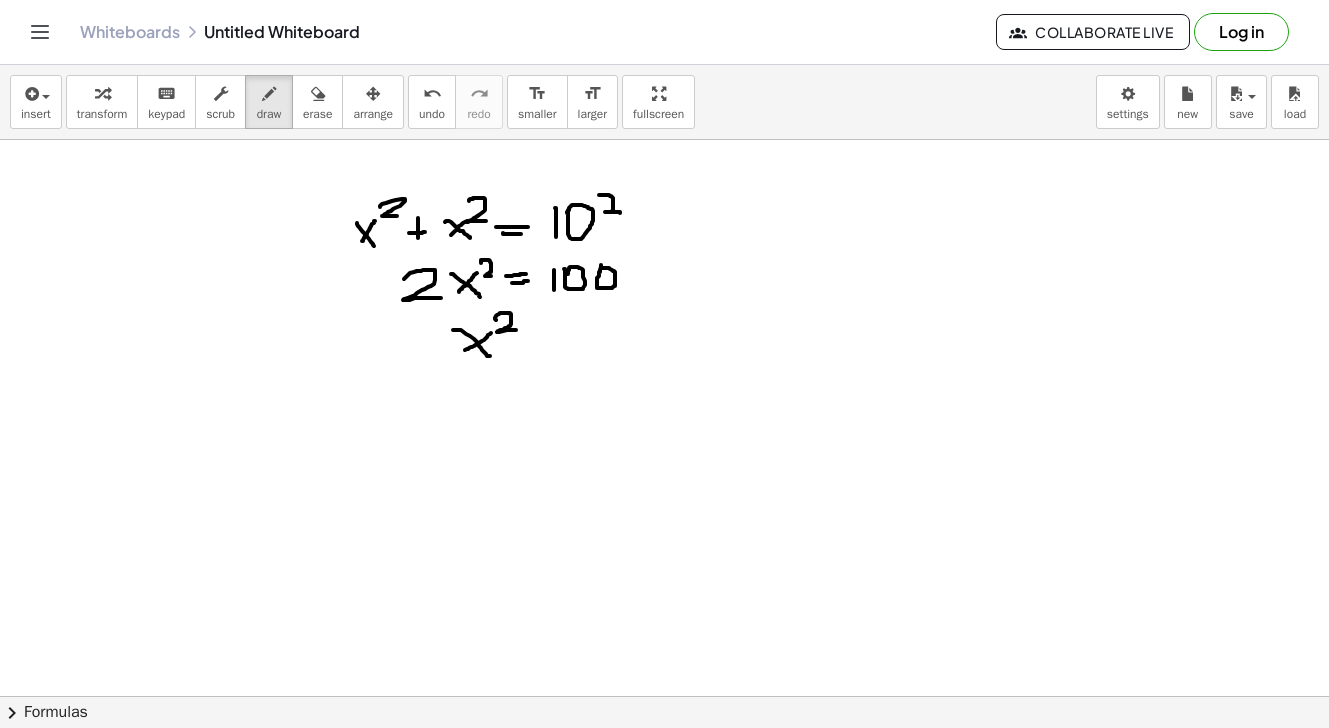 drag, startPoint x: 496, startPoint y: 320, endPoint x: 516, endPoint y: 330, distance: 22.36068 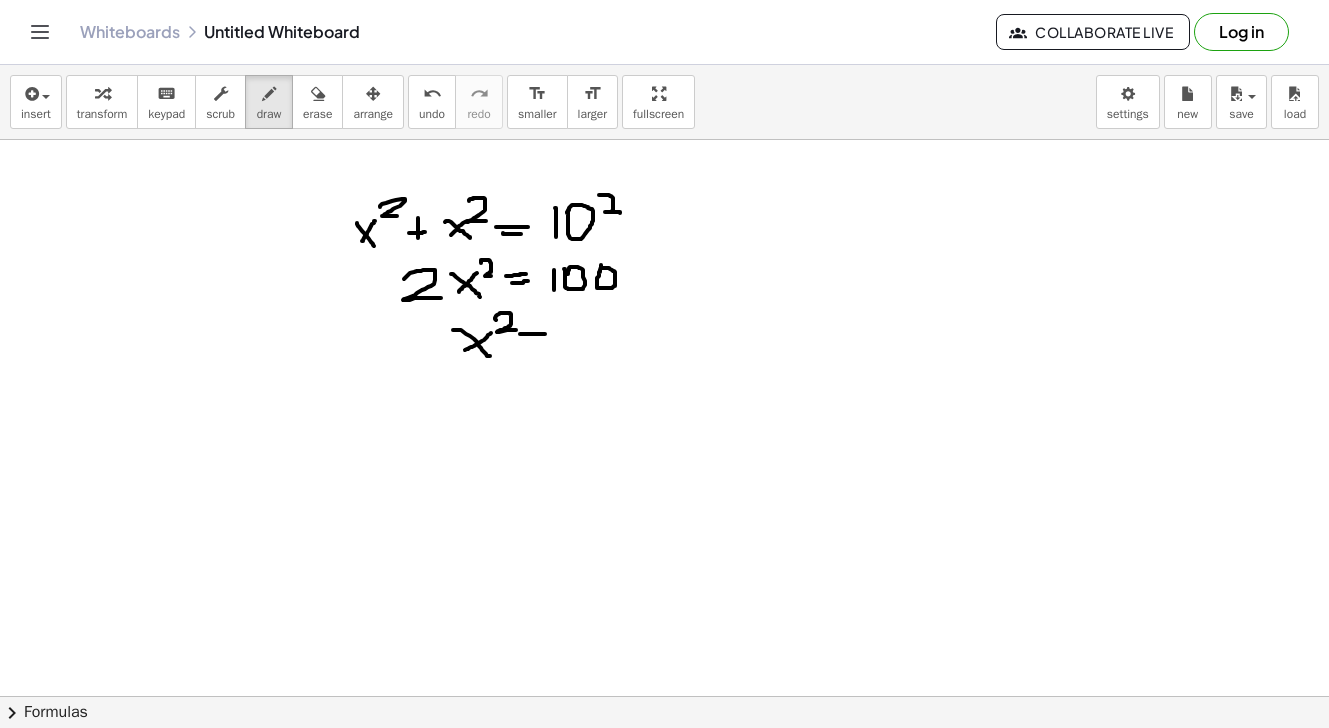 drag, startPoint x: 520, startPoint y: 334, endPoint x: 545, endPoint y: 334, distance: 25 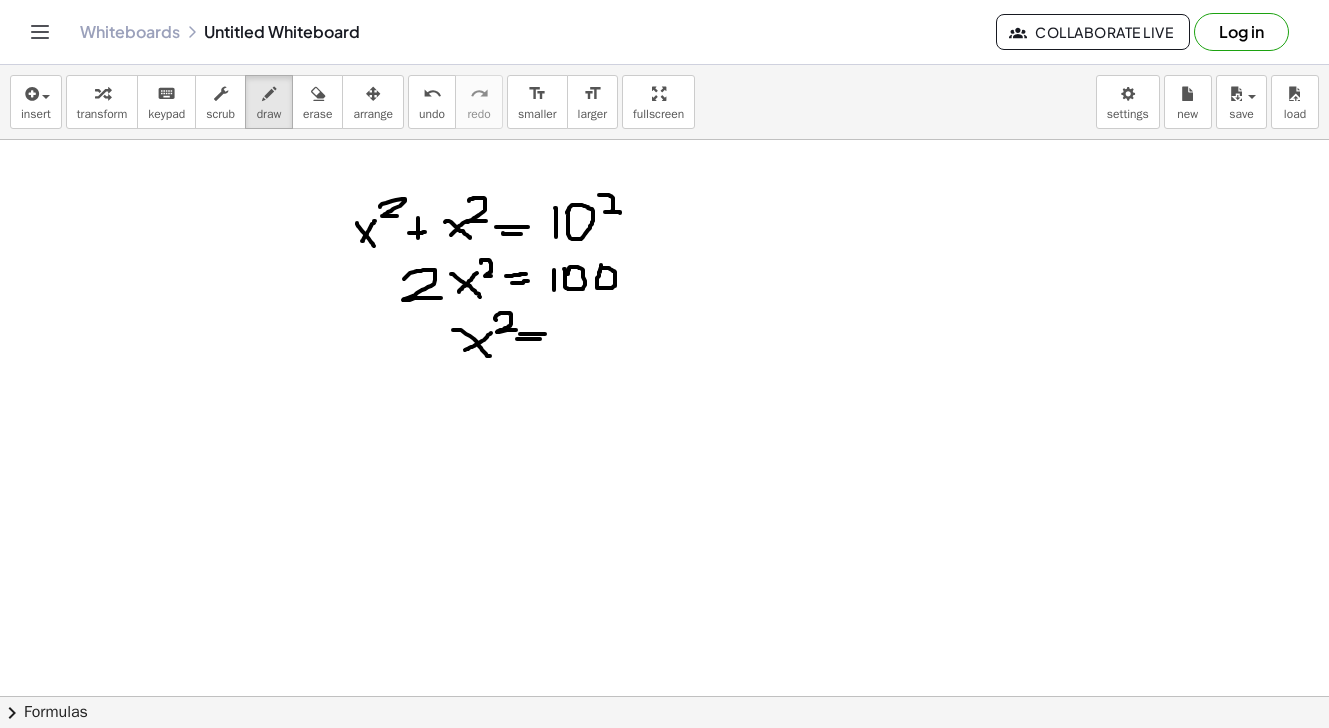drag, startPoint x: 517, startPoint y: 339, endPoint x: 540, endPoint y: 339, distance: 23 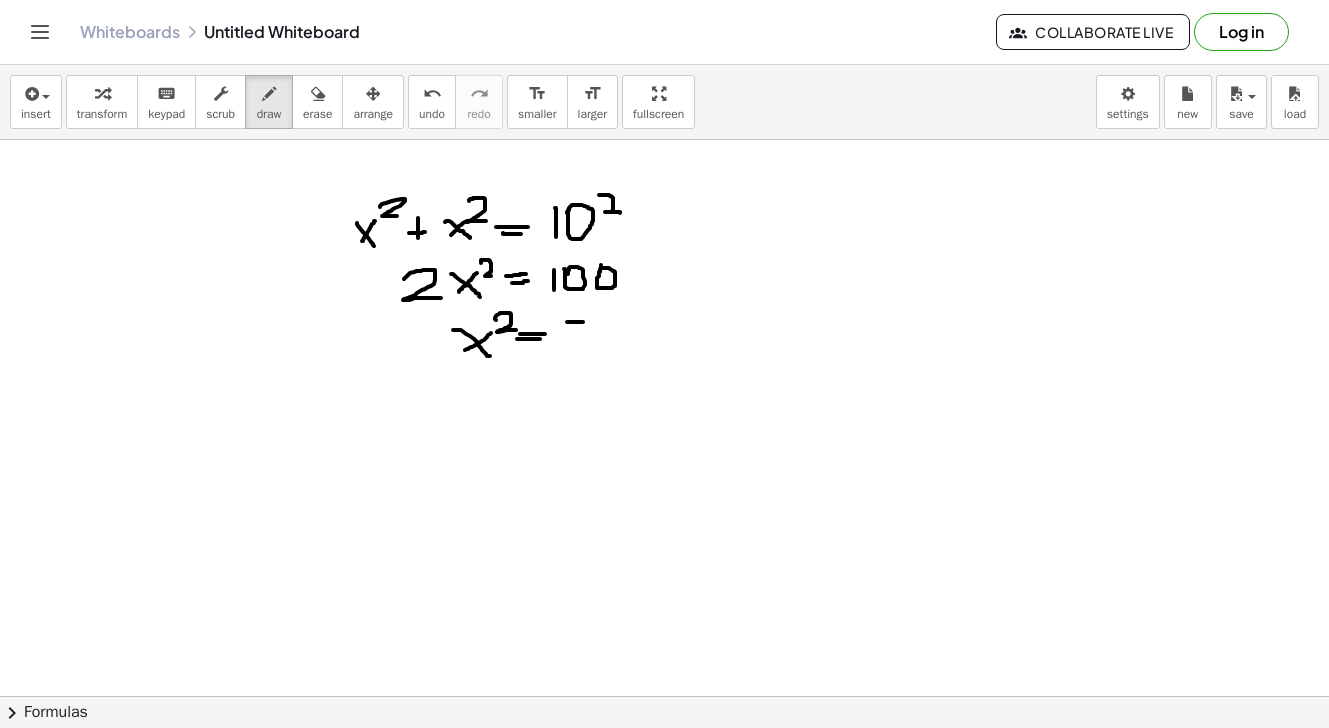 drag, startPoint x: 567, startPoint y: 322, endPoint x: 583, endPoint y: 322, distance: 16 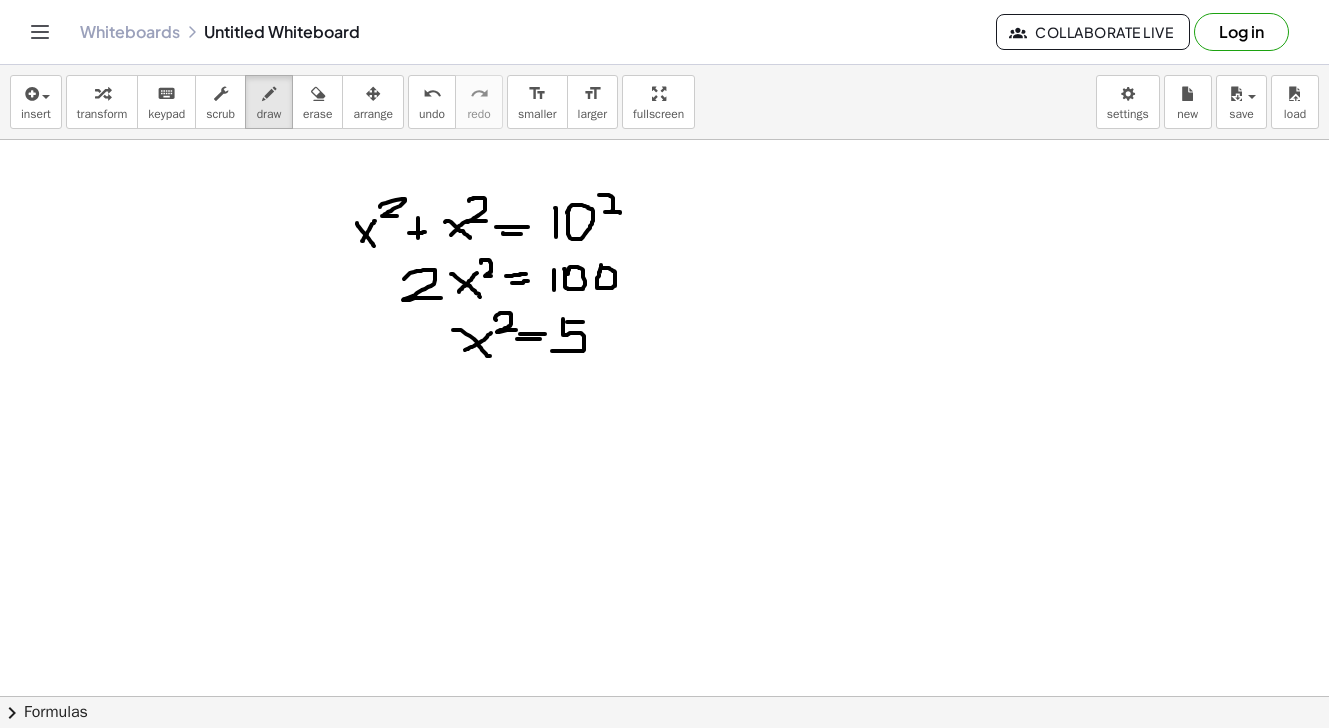 drag, startPoint x: 563, startPoint y: 320, endPoint x: 552, endPoint y: 351, distance: 32.89377 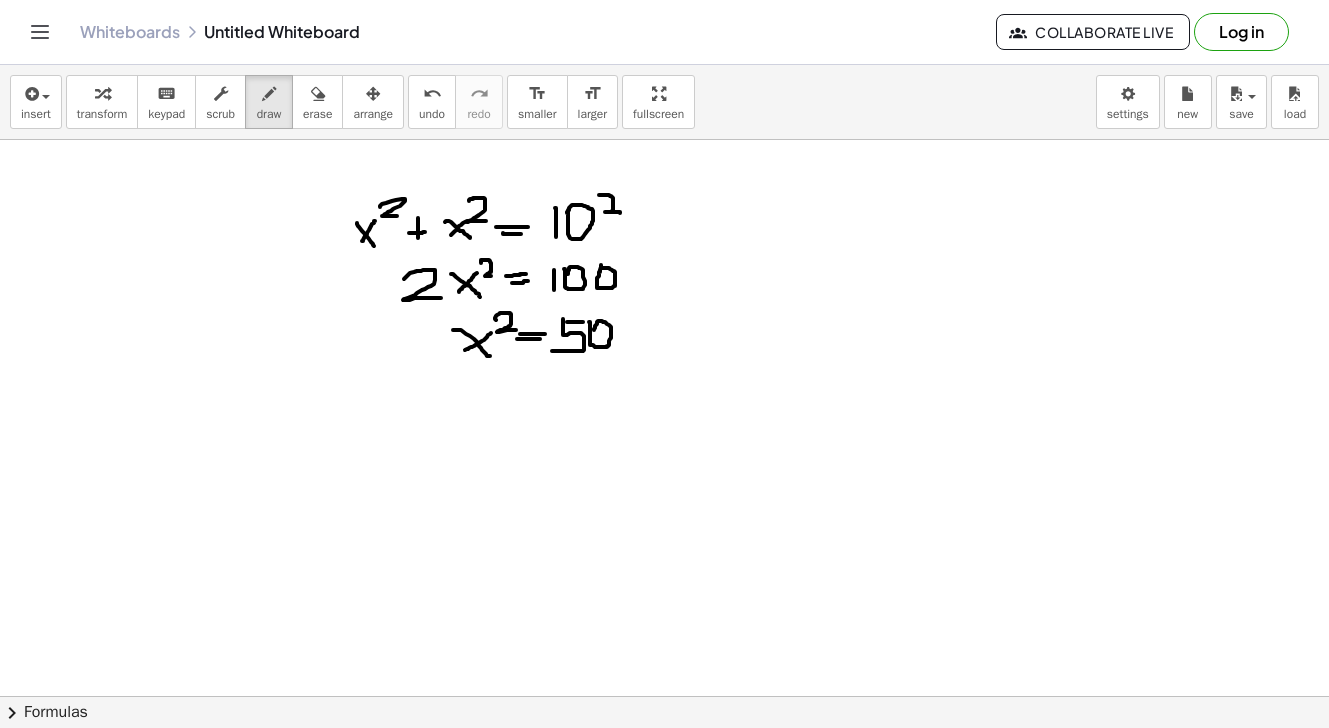 click at bounding box center [664, 761] 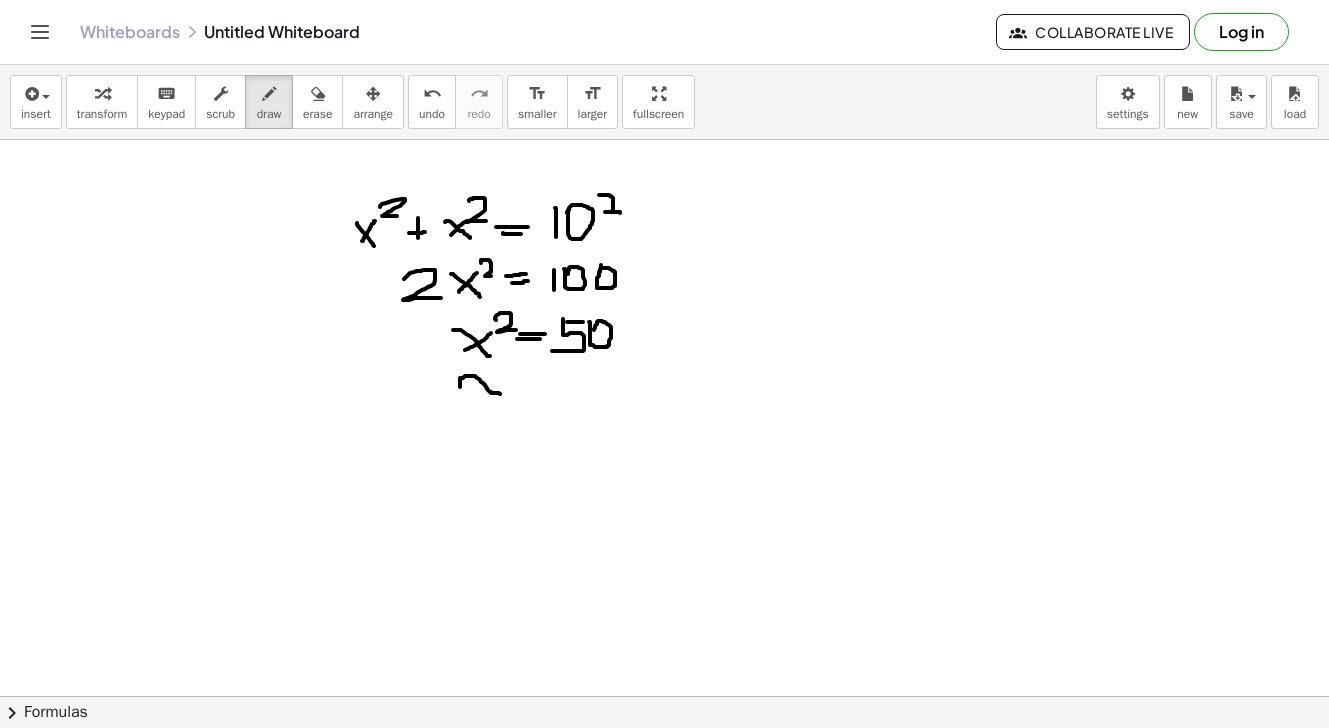 drag, startPoint x: 460, startPoint y: 387, endPoint x: 500, endPoint y: 394, distance: 40.60788 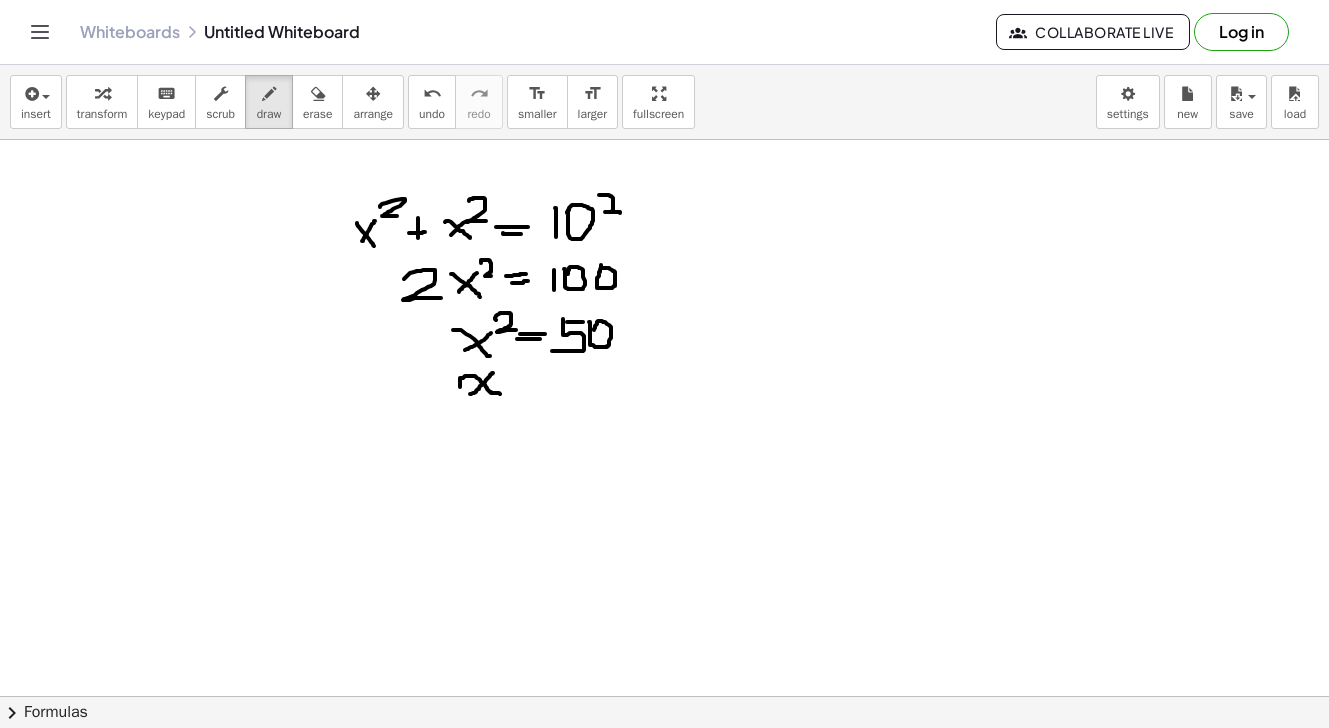 drag, startPoint x: 493, startPoint y: 373, endPoint x: 470, endPoint y: 394, distance: 31.144823 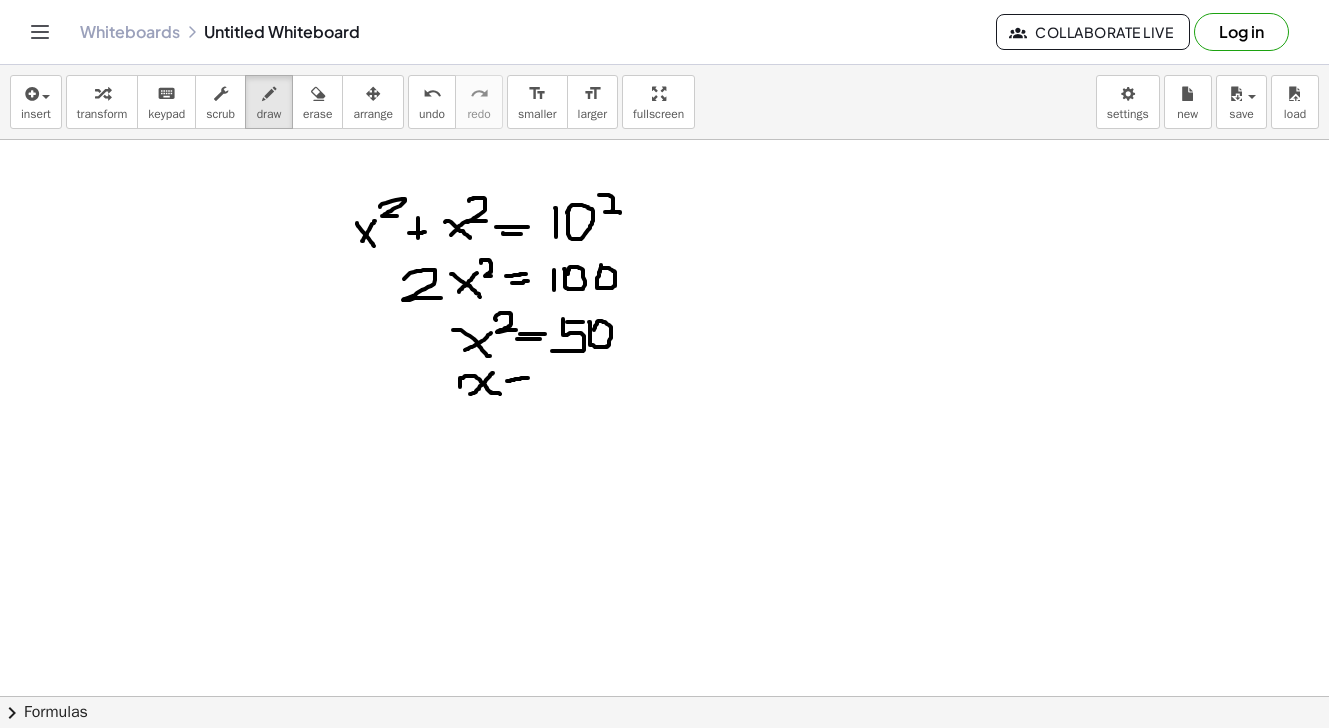 drag, startPoint x: 507, startPoint y: 381, endPoint x: 529, endPoint y: 378, distance: 22.203604 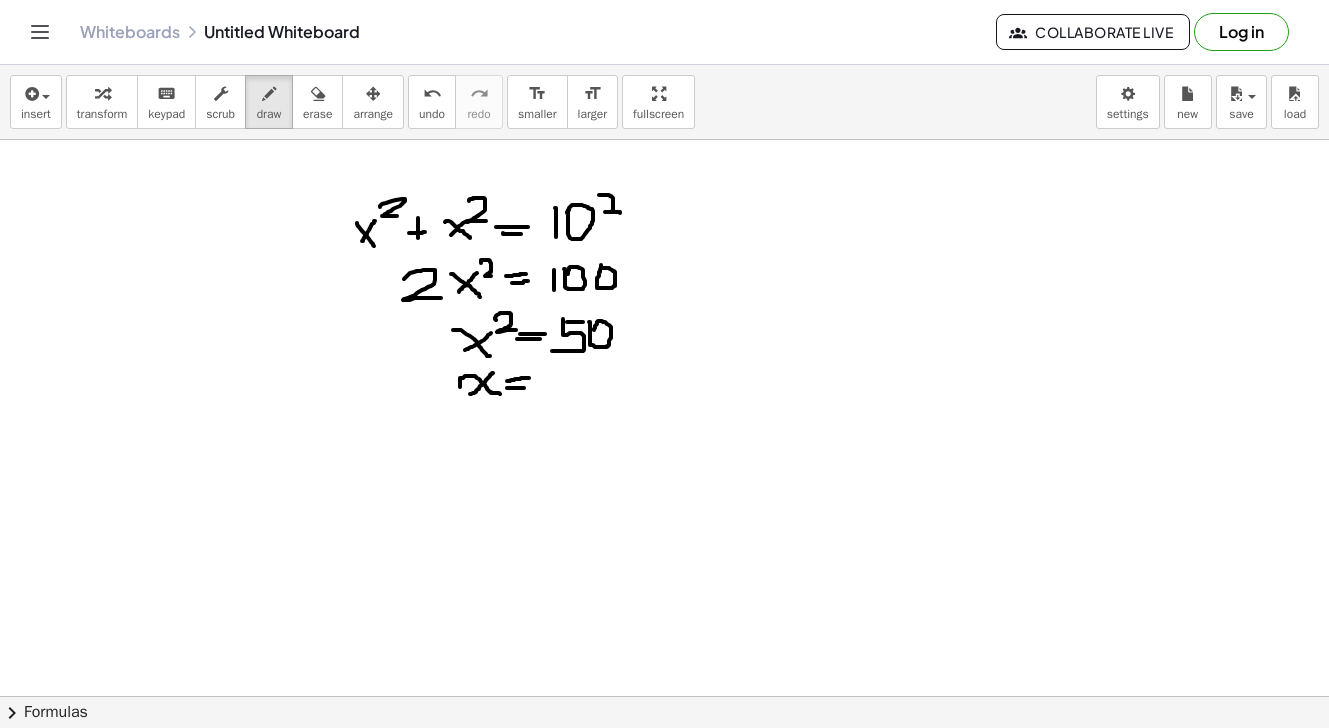 drag, startPoint x: 507, startPoint y: 388, endPoint x: 525, endPoint y: 388, distance: 18 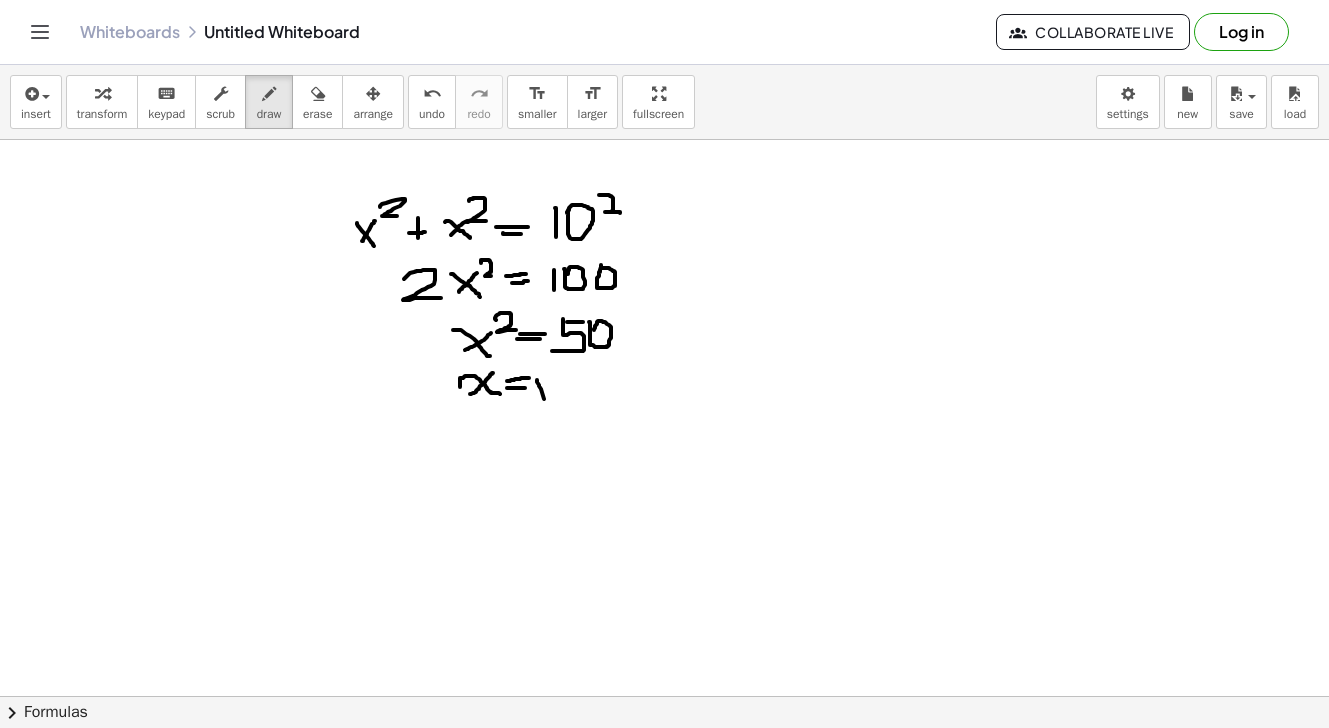 drag 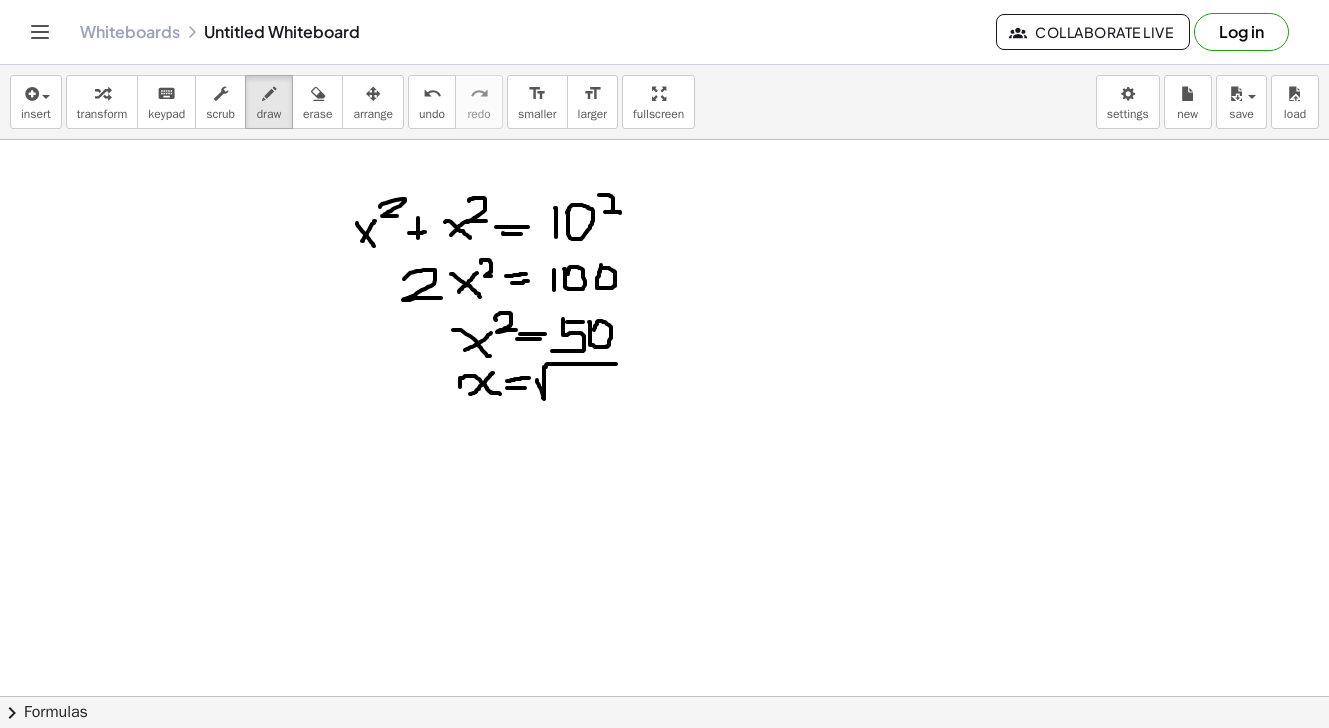 click at bounding box center [664, 761] 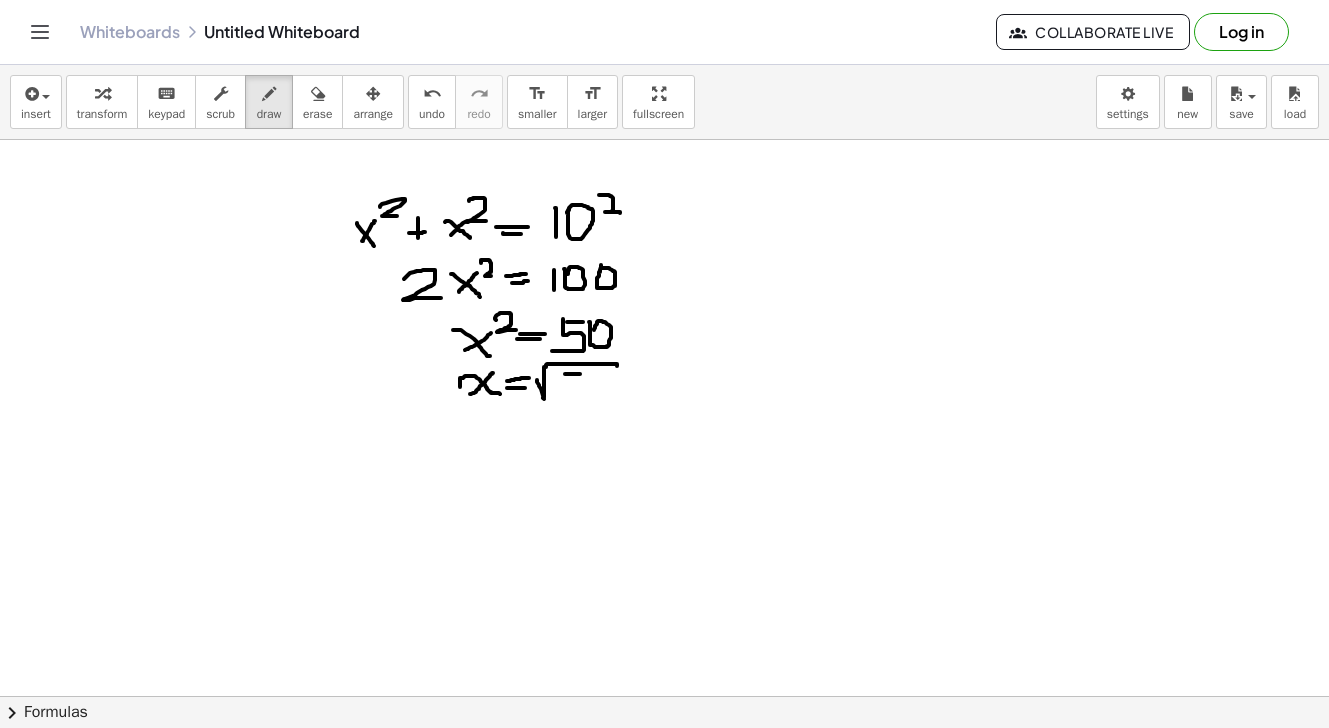 click at bounding box center [664, 761] 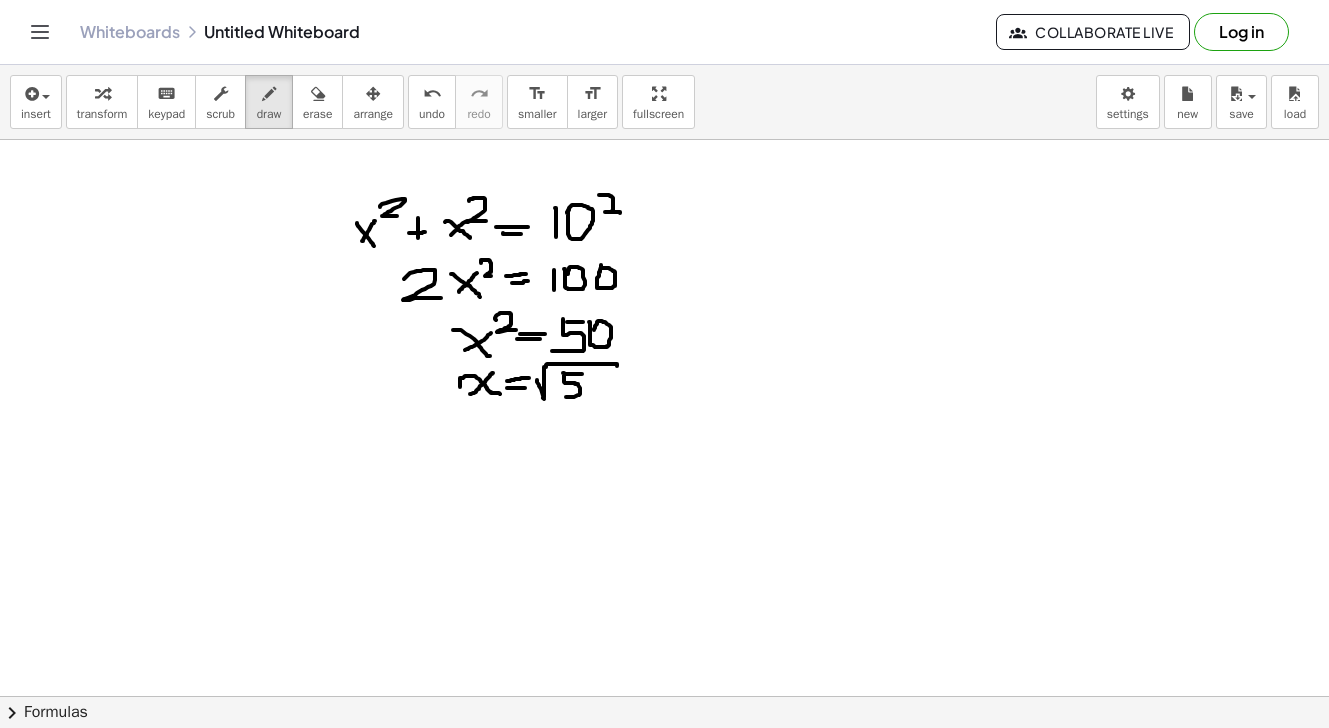click at bounding box center (664, 761) 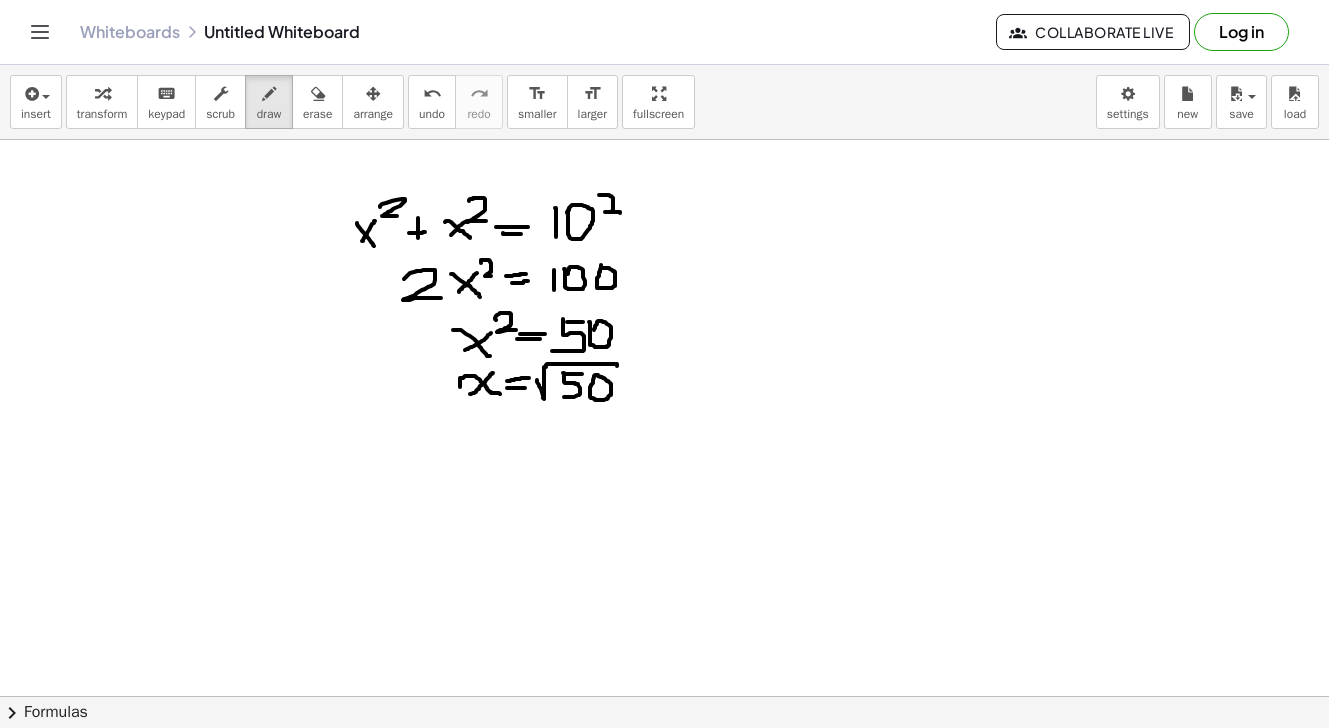 click at bounding box center (664, 761) 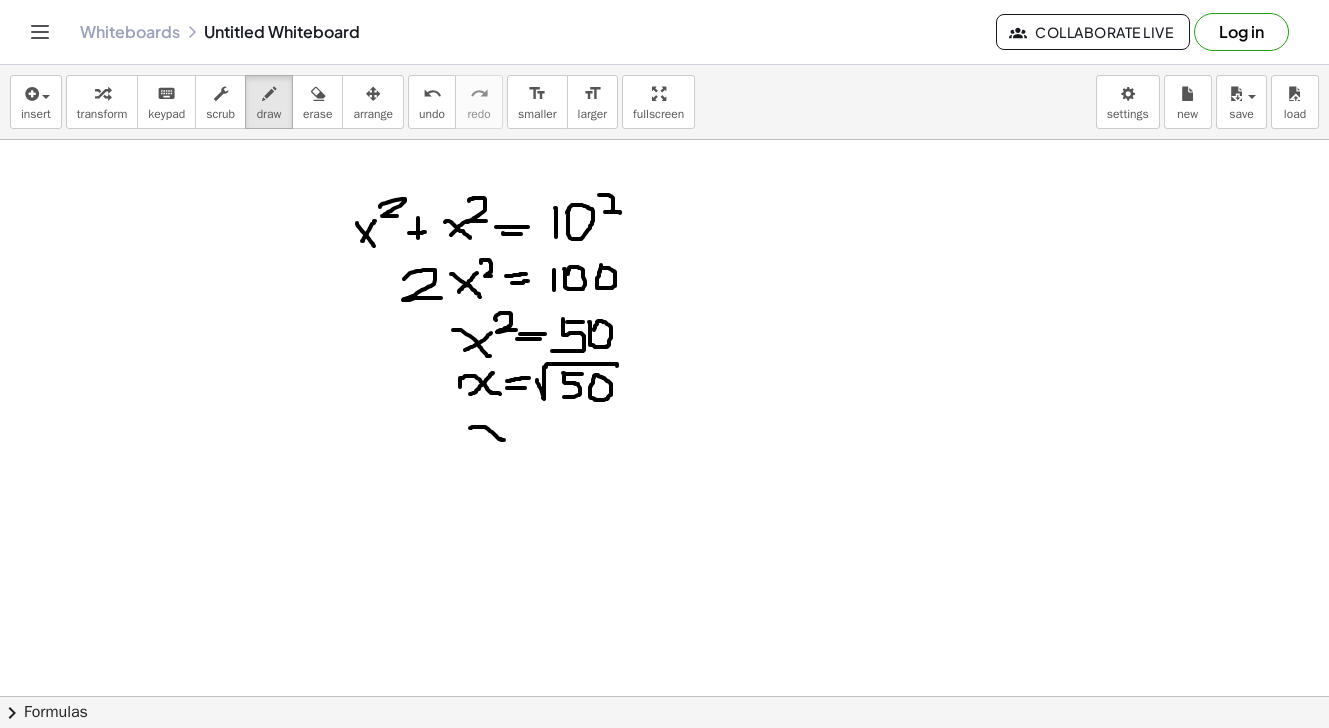 drag, startPoint x: 470, startPoint y: 428, endPoint x: 504, endPoint y: 440, distance: 36.05551 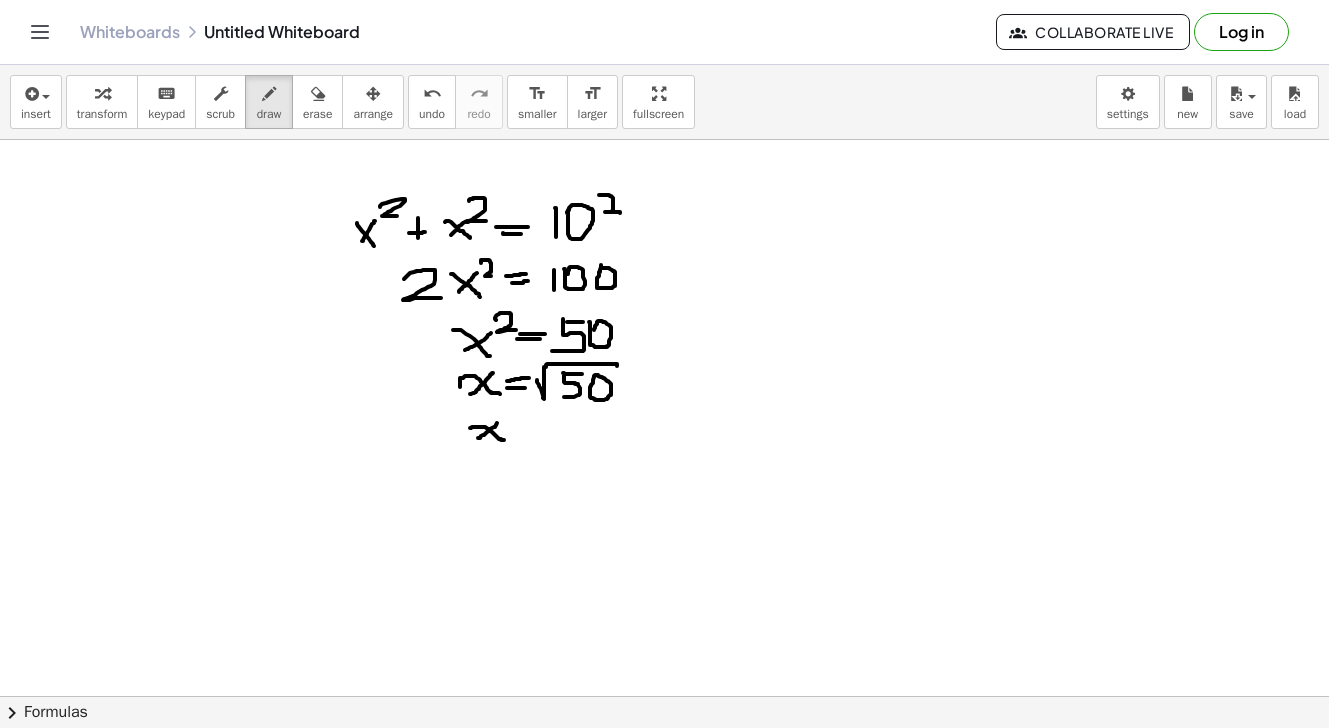 drag, startPoint x: 497, startPoint y: 423, endPoint x: 478, endPoint y: 438, distance: 24.207438 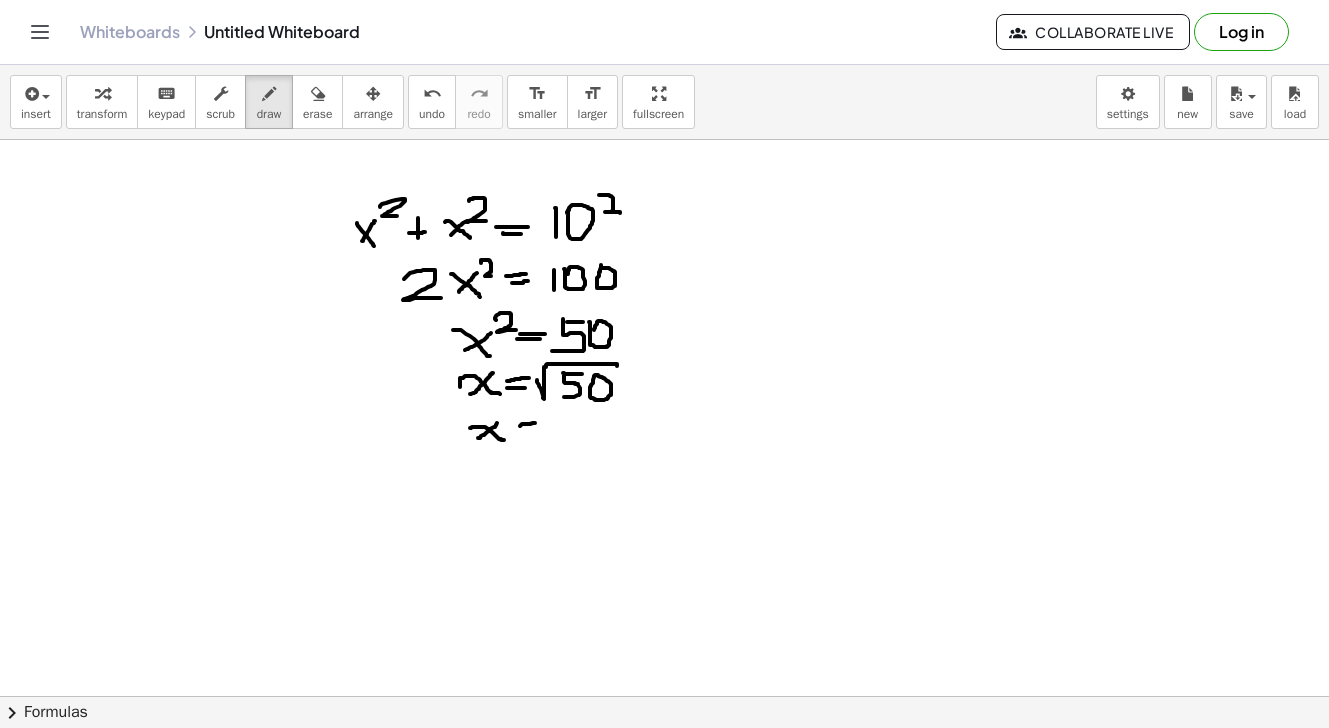 drag, startPoint x: 520, startPoint y: 426, endPoint x: 535, endPoint y: 423, distance: 15.297058 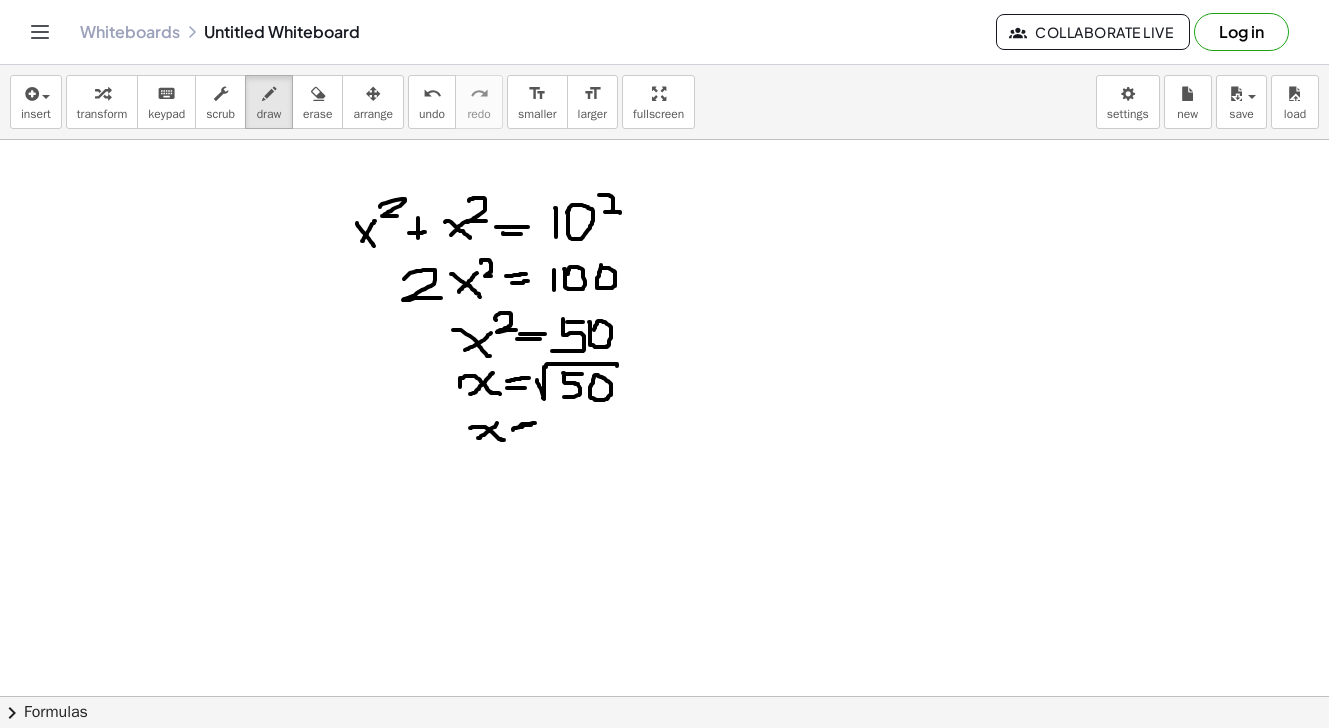 drag, startPoint x: 513, startPoint y: 430, endPoint x: 531, endPoint y: 425, distance: 18.681541 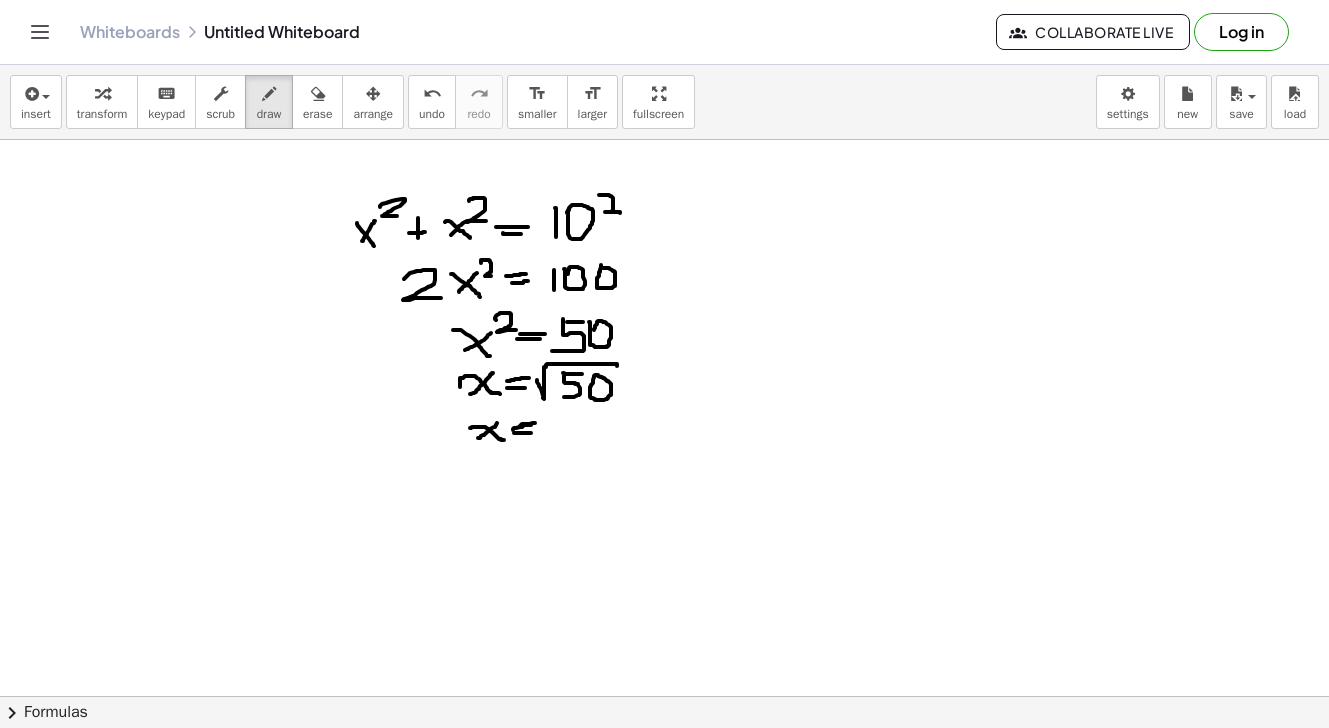 drag, startPoint x: 514, startPoint y: 433, endPoint x: 531, endPoint y: 433, distance: 17 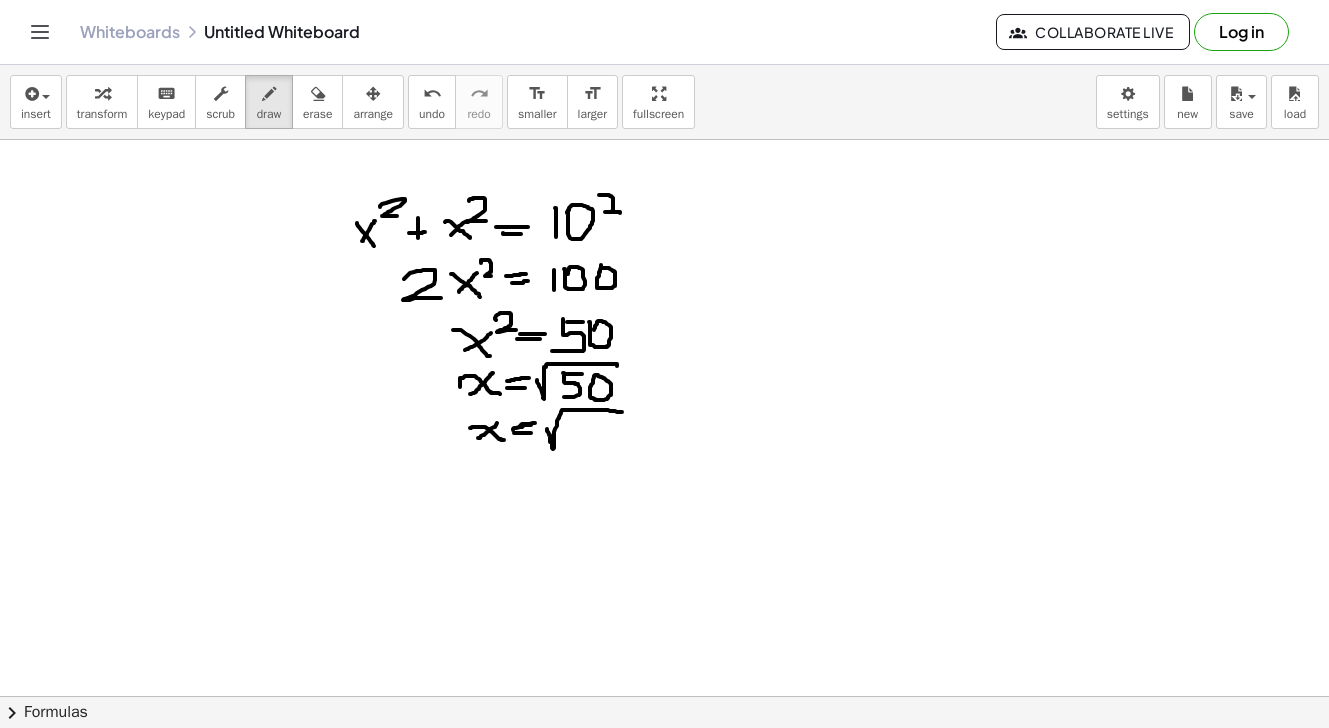 drag, startPoint x: 547, startPoint y: 429, endPoint x: 622, endPoint y: 412, distance: 76.902534 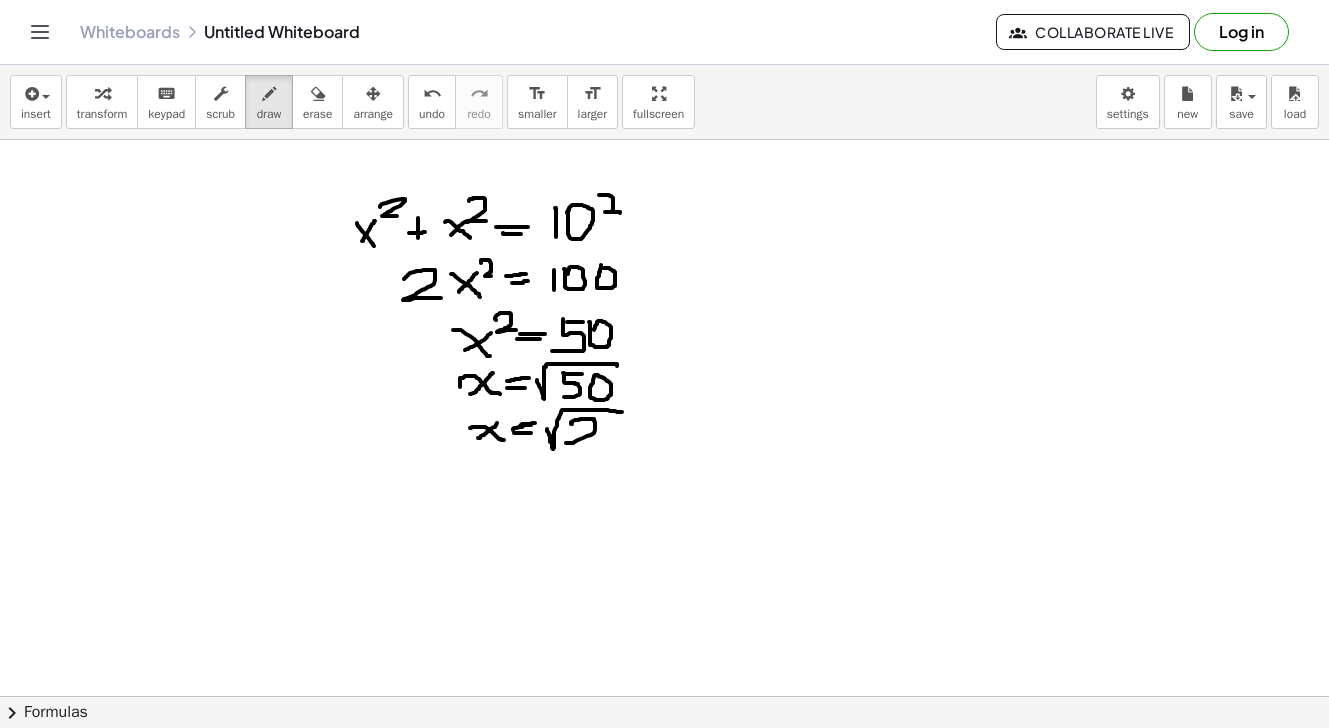 click at bounding box center (664, 761) 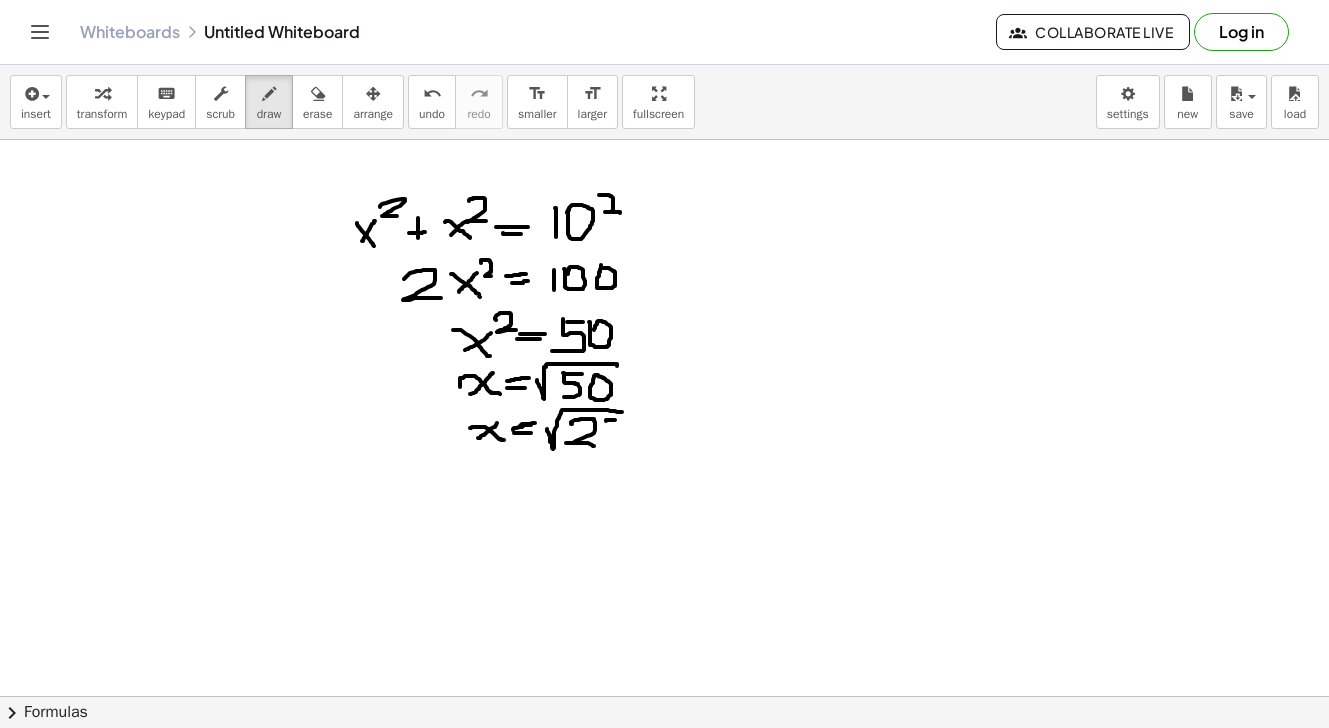 click at bounding box center (664, 761) 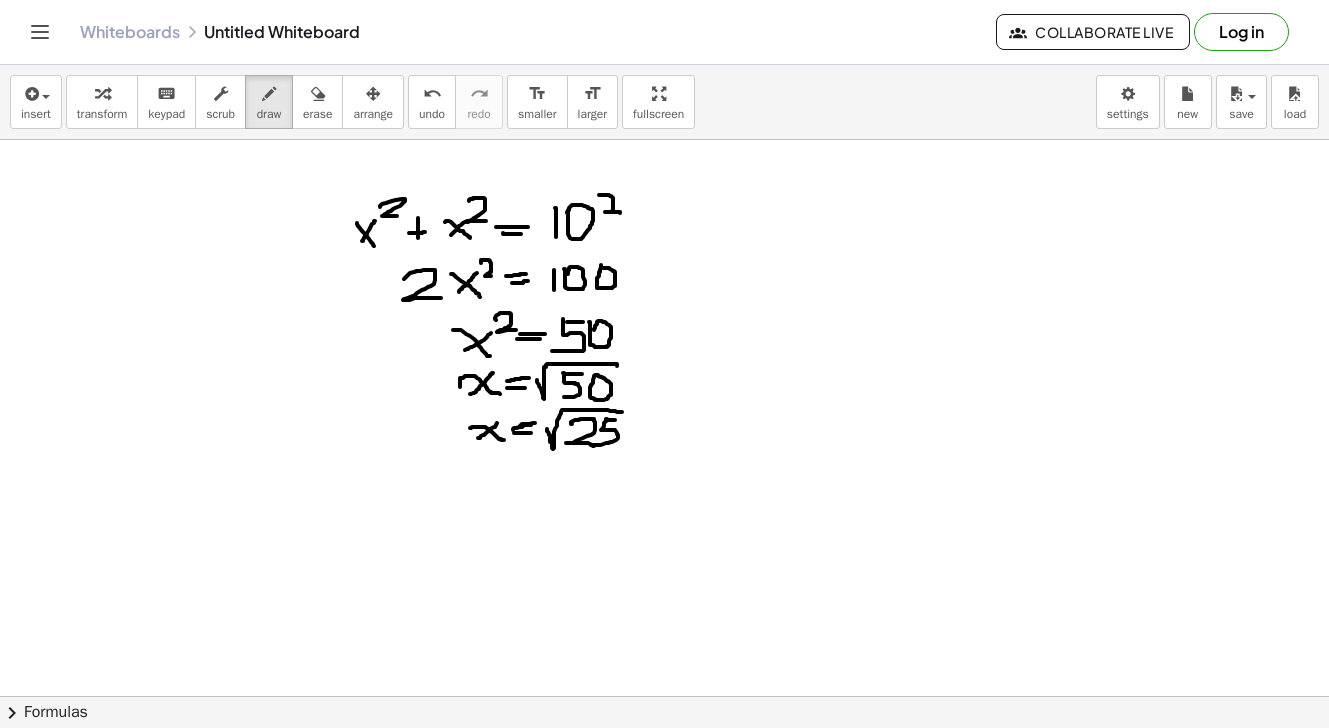 click at bounding box center (664, 761) 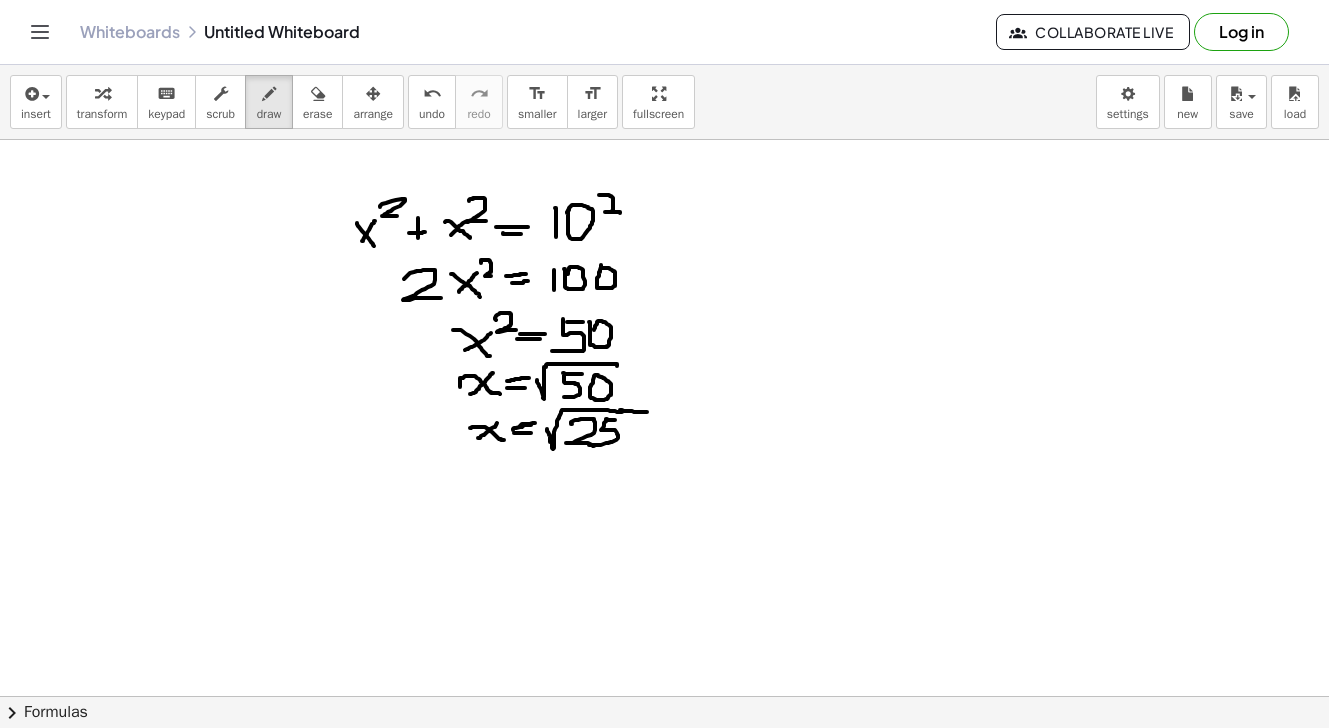 drag, startPoint x: 620, startPoint y: 410, endPoint x: 647, endPoint y: 412, distance: 27.073973 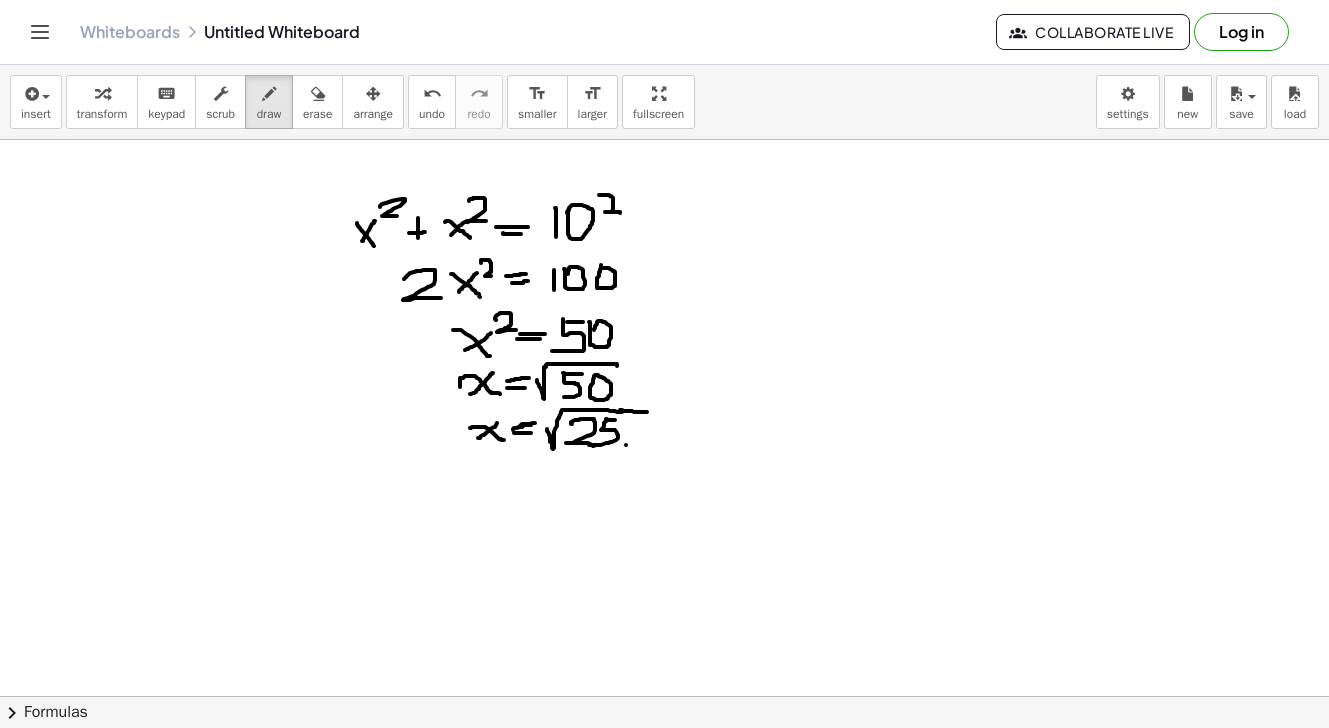 click at bounding box center [664, 761] 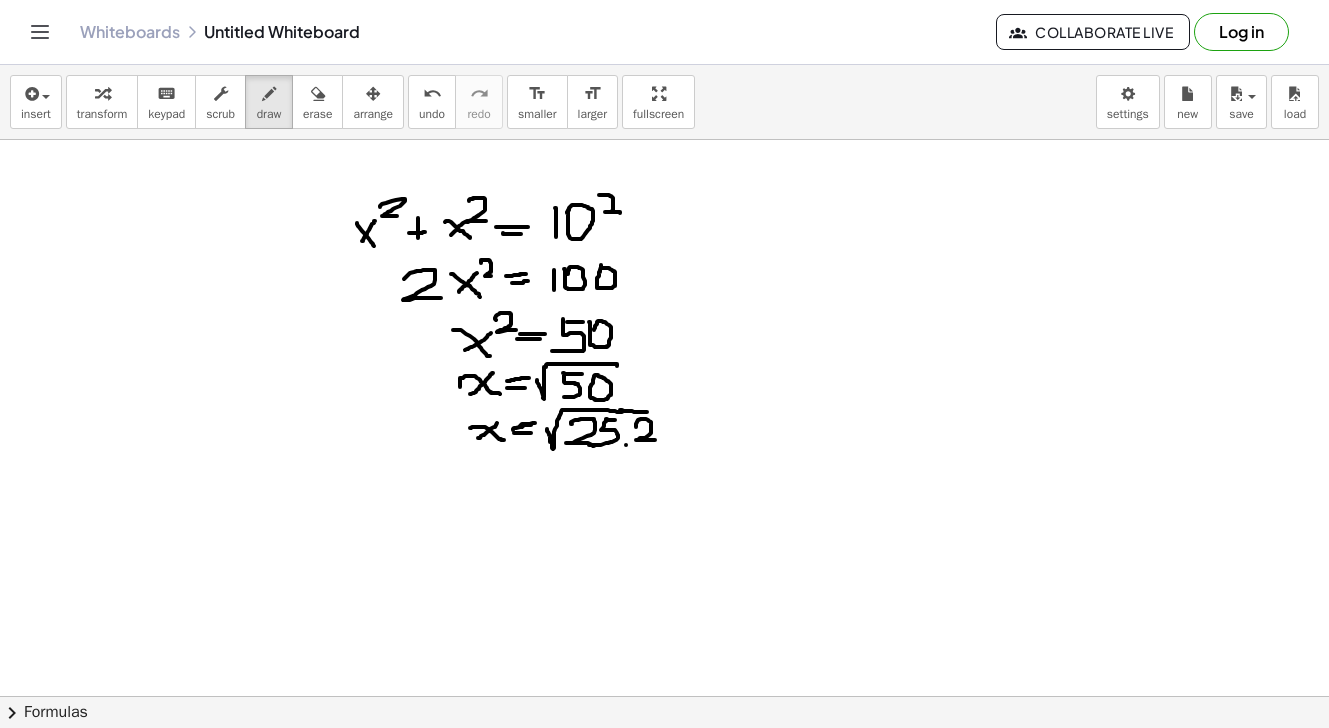 drag, startPoint x: 636, startPoint y: 427, endPoint x: 655, endPoint y: 440, distance: 23.021729 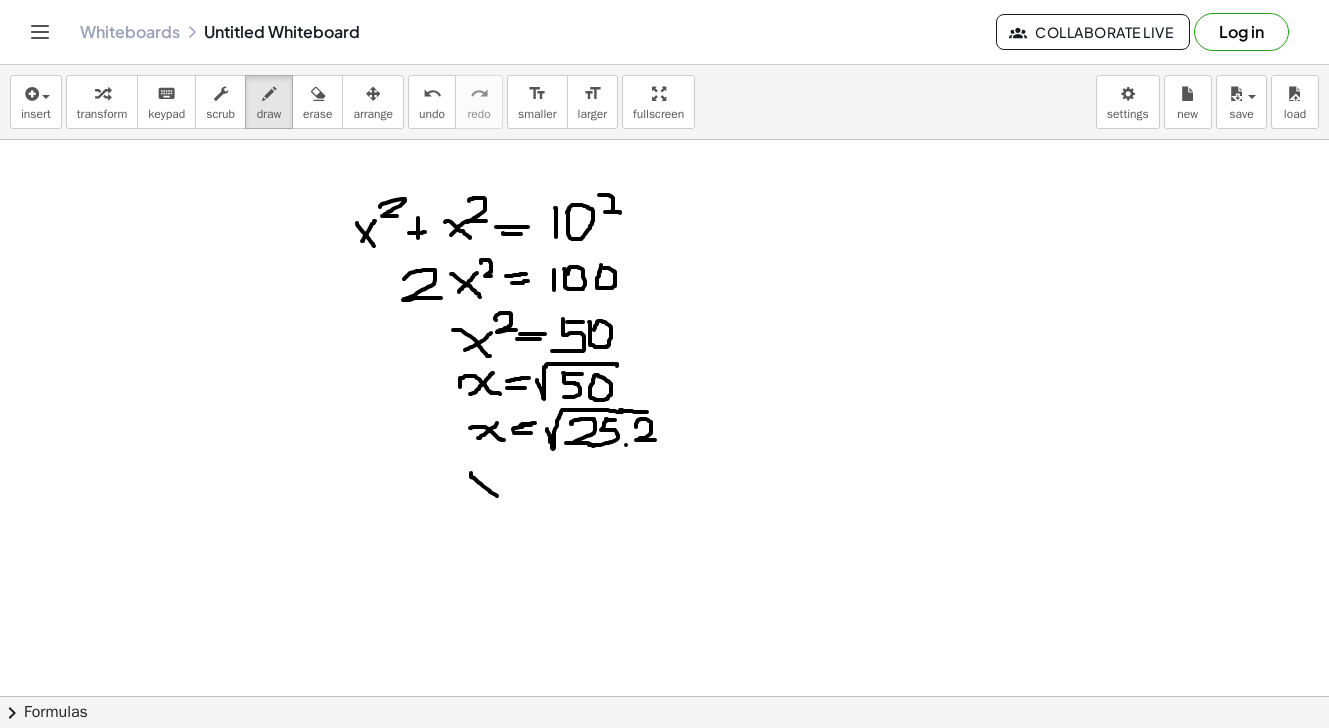 drag, startPoint x: 471, startPoint y: 473, endPoint x: 499, endPoint y: 498, distance: 37.536648 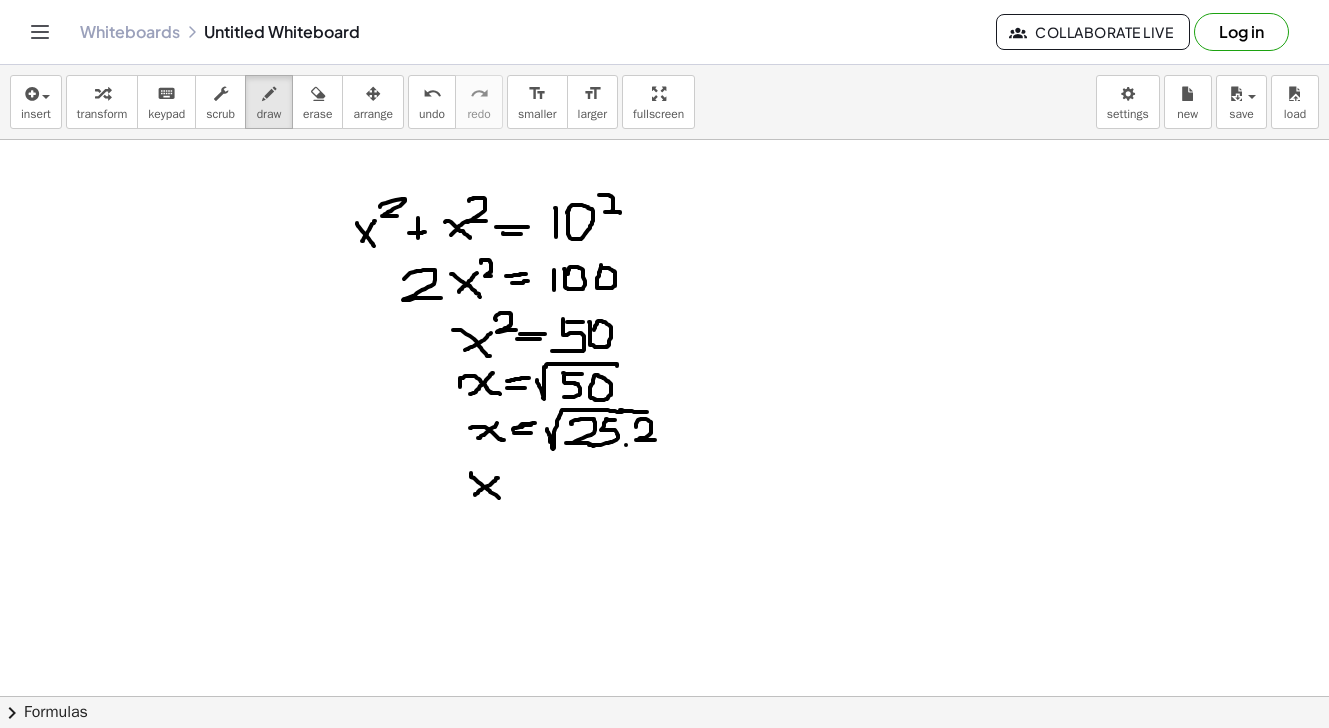 drag, startPoint x: 498, startPoint y: 478, endPoint x: 475, endPoint y: 495, distance: 28.600698 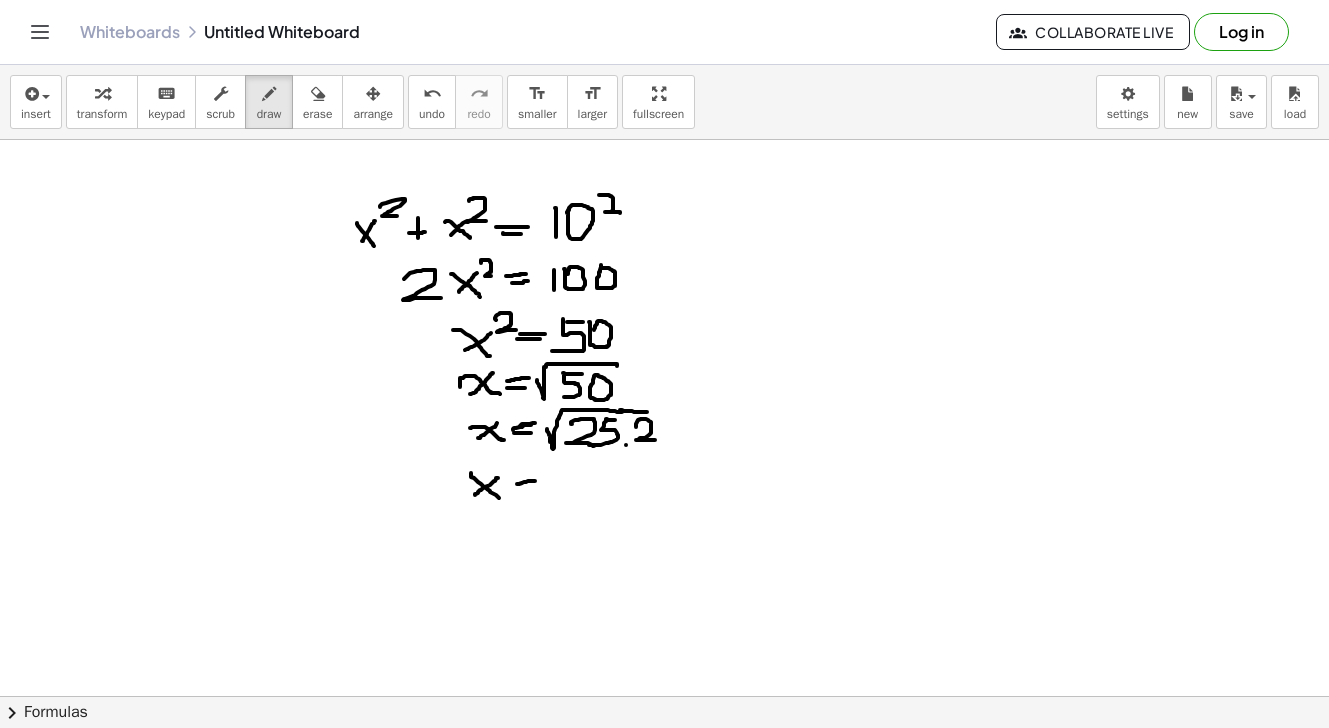 drag, startPoint x: 517, startPoint y: 484, endPoint x: 537, endPoint y: 481, distance: 20.22375 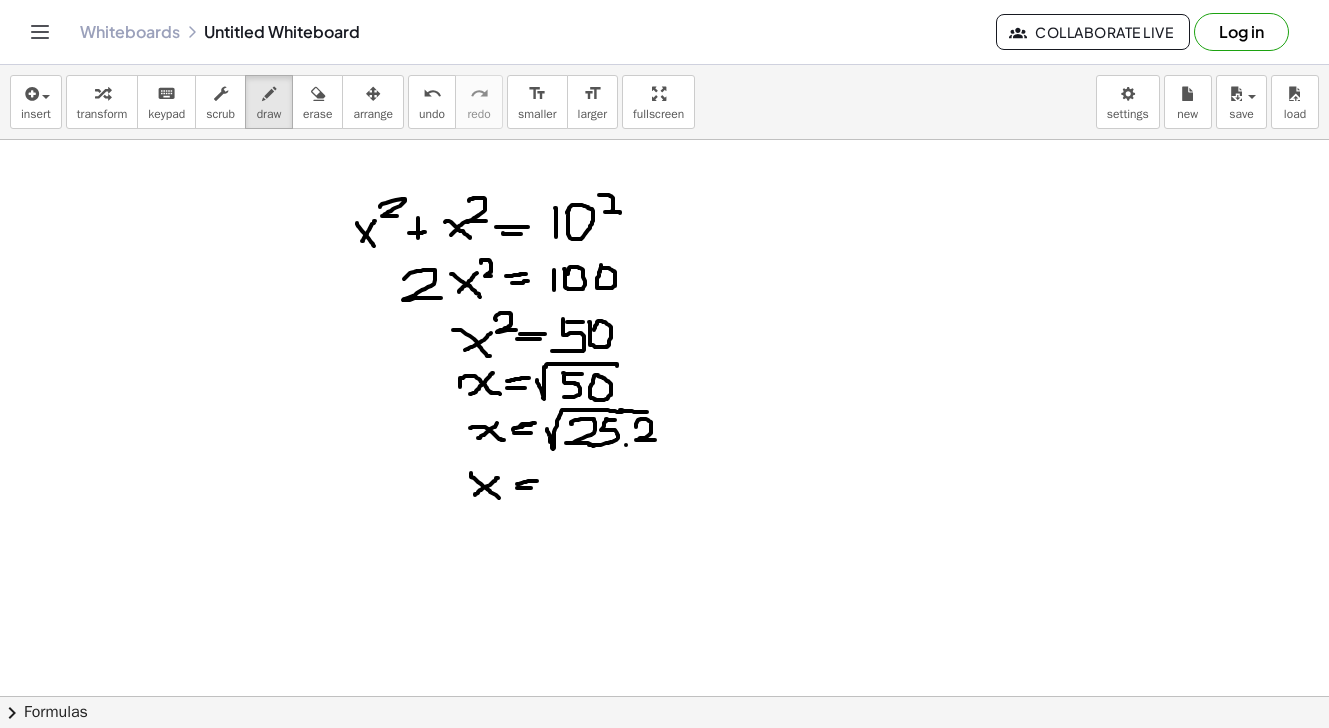drag, startPoint x: 517, startPoint y: 488, endPoint x: 531, endPoint y: 488, distance: 14 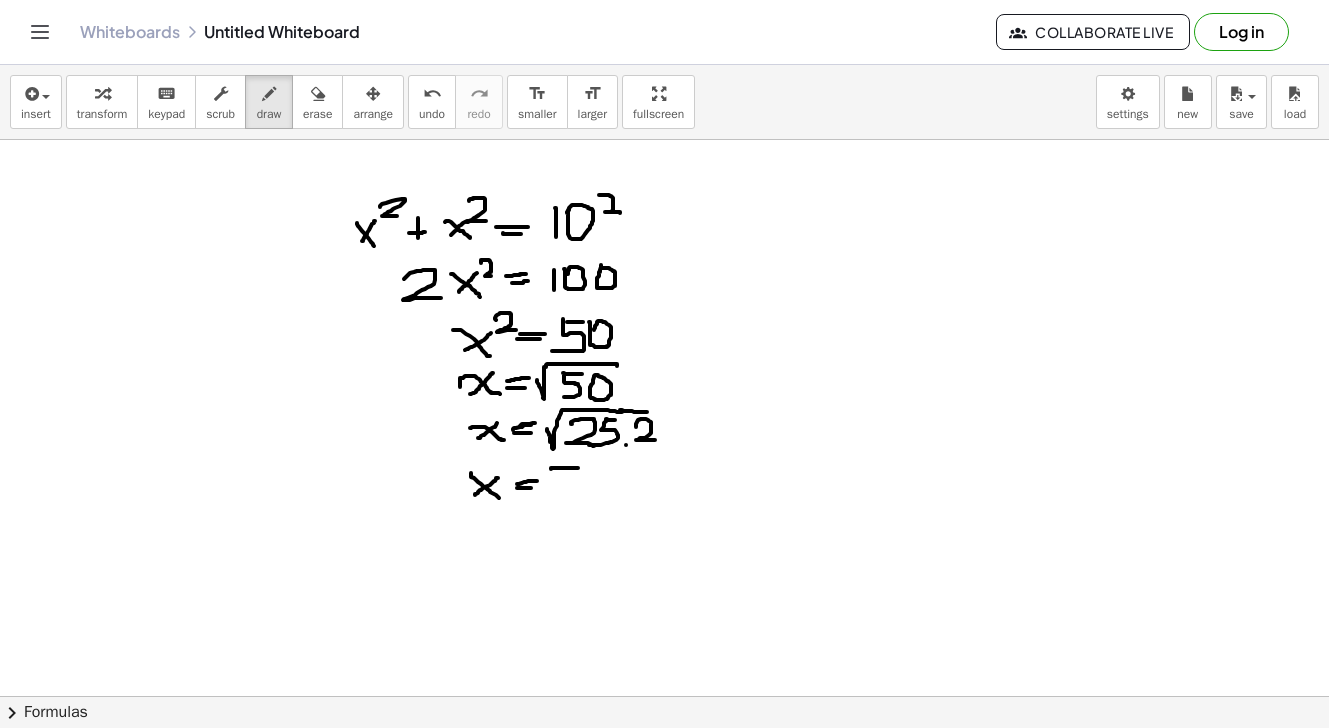 drag, startPoint x: 551, startPoint y: 469, endPoint x: 578, endPoint y: 468, distance: 27.018513 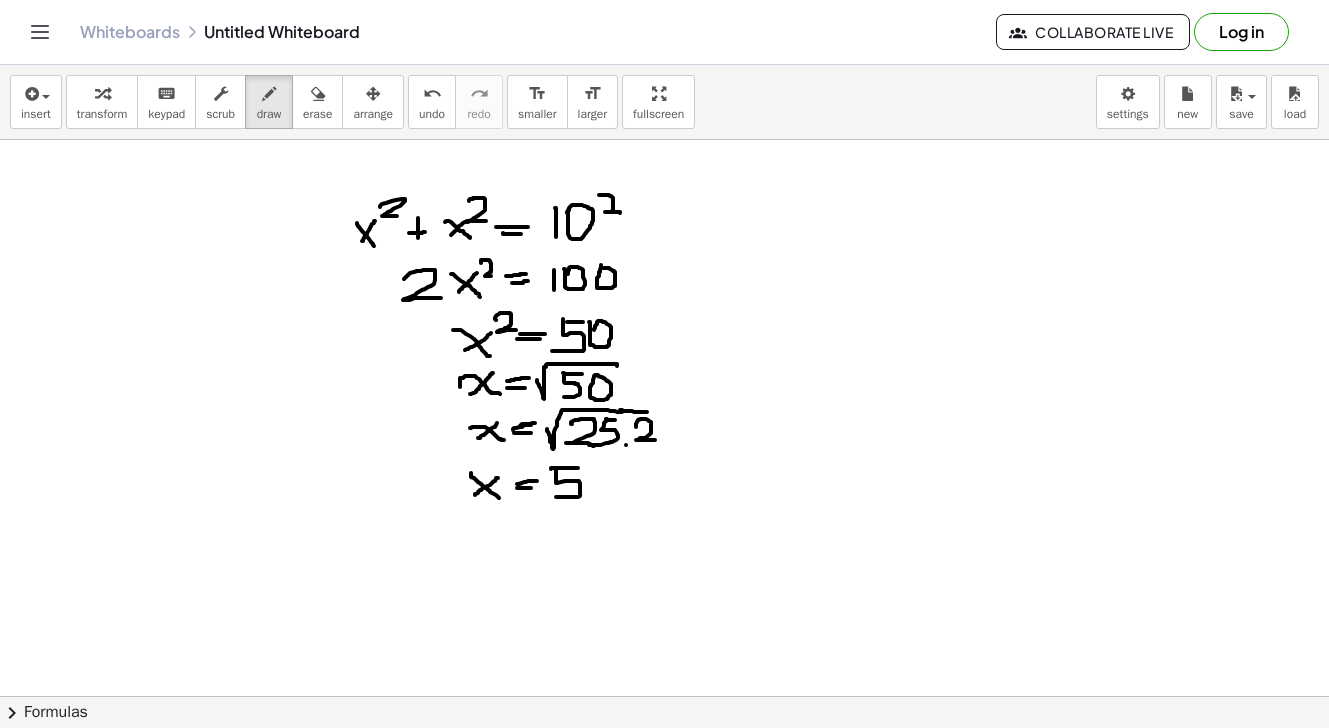 click at bounding box center [664, 761] 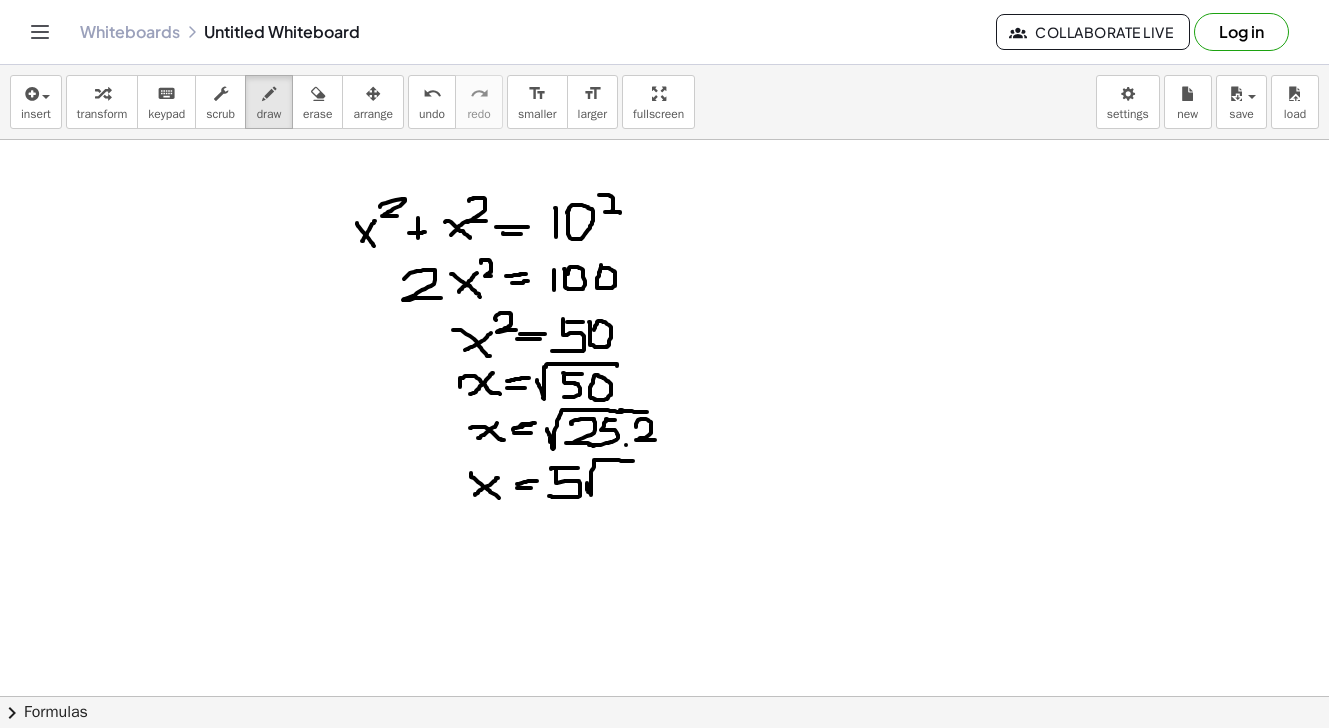 drag, startPoint x: 587, startPoint y: 483, endPoint x: 633, endPoint y: 461, distance: 50.990196 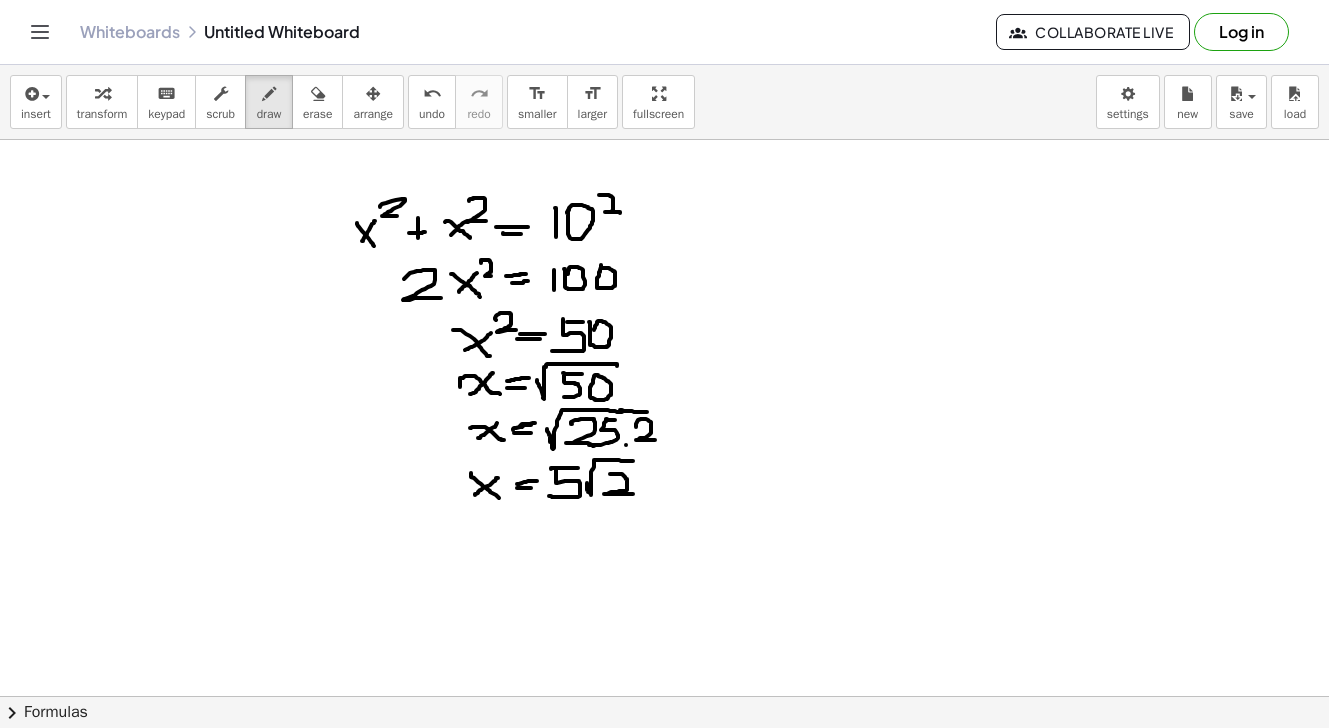 drag, startPoint x: 610, startPoint y: 474, endPoint x: 633, endPoint y: 494, distance: 30.479502 